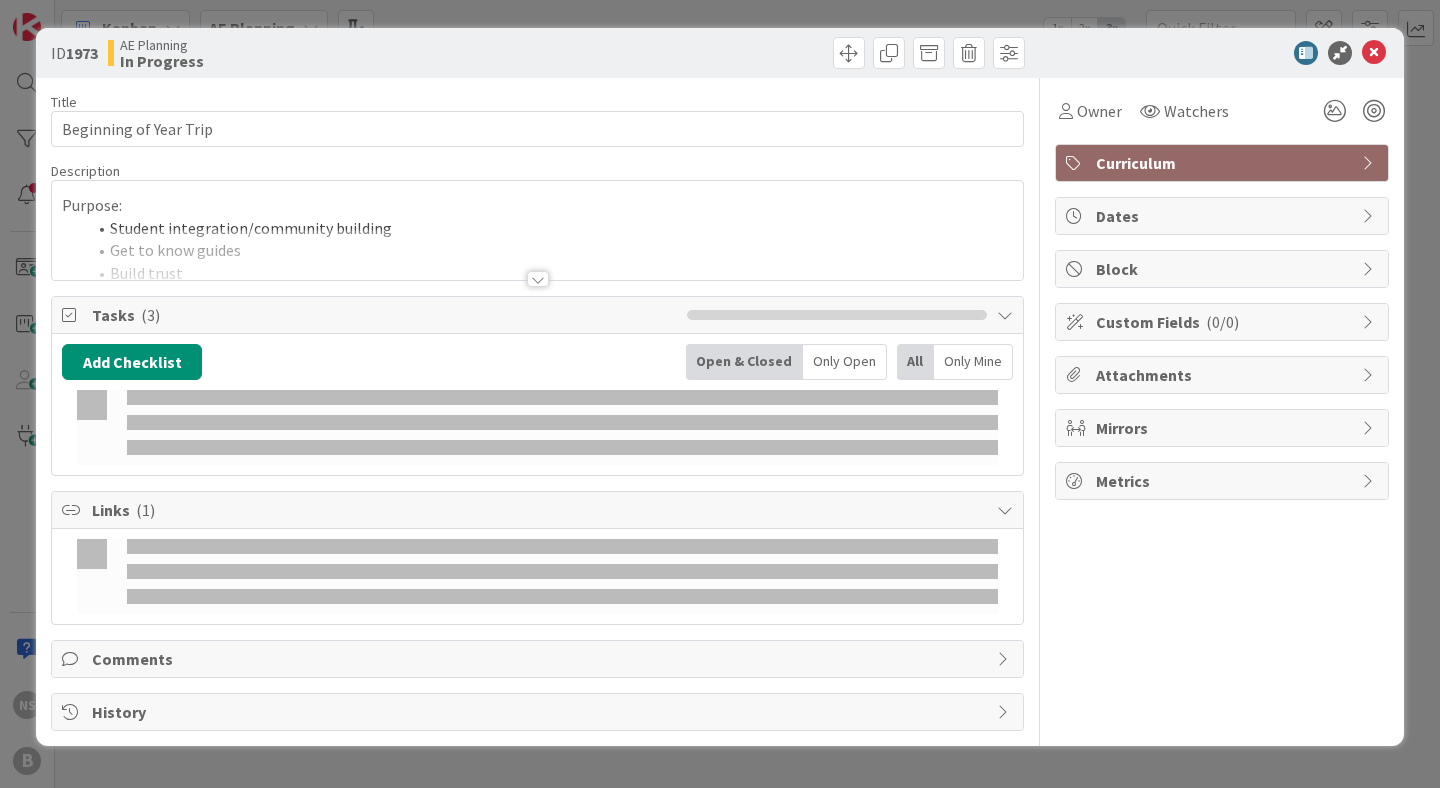 scroll, scrollTop: 0, scrollLeft: 0, axis: both 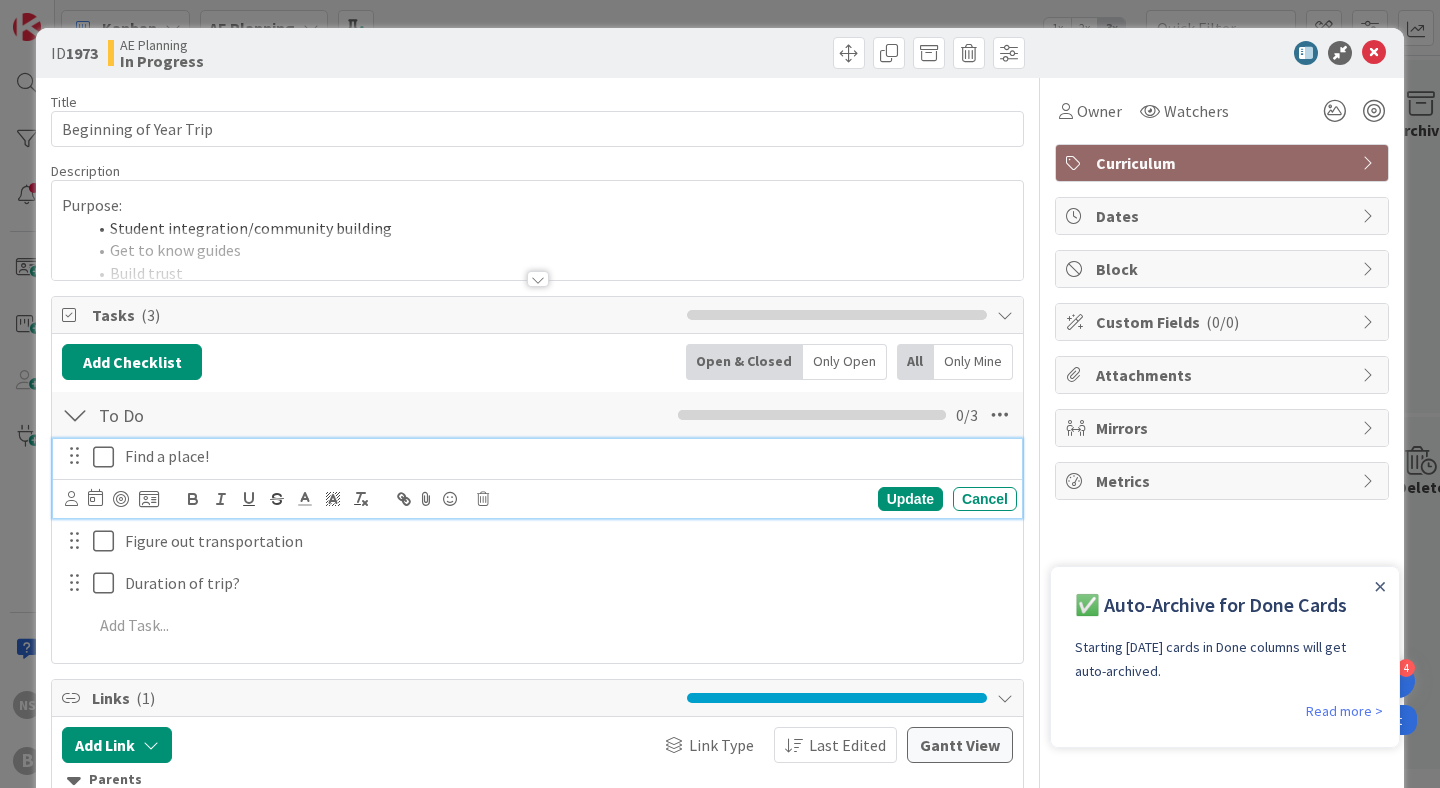 click on "Find a place!" at bounding box center [567, 456] 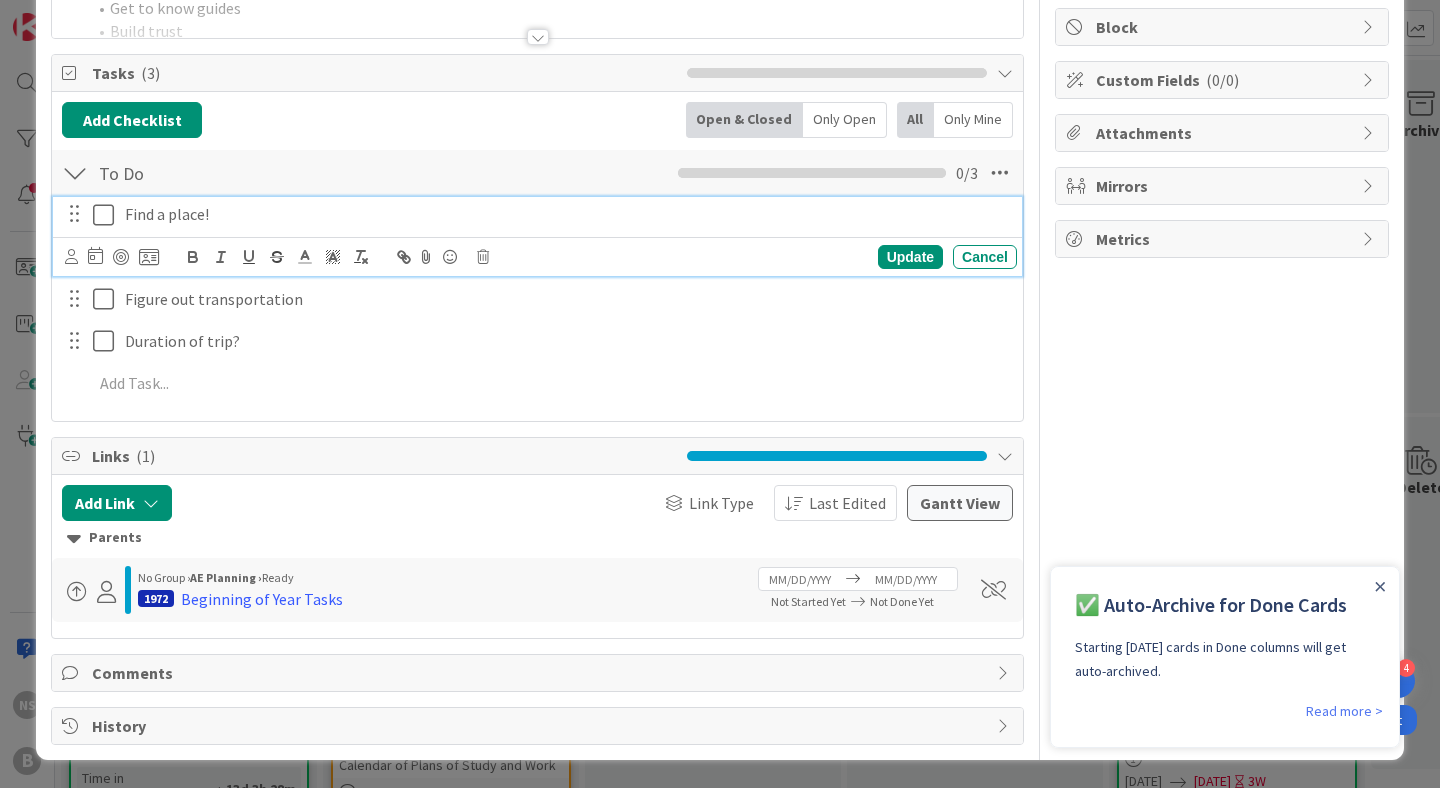 scroll, scrollTop: 231, scrollLeft: 0, axis: vertical 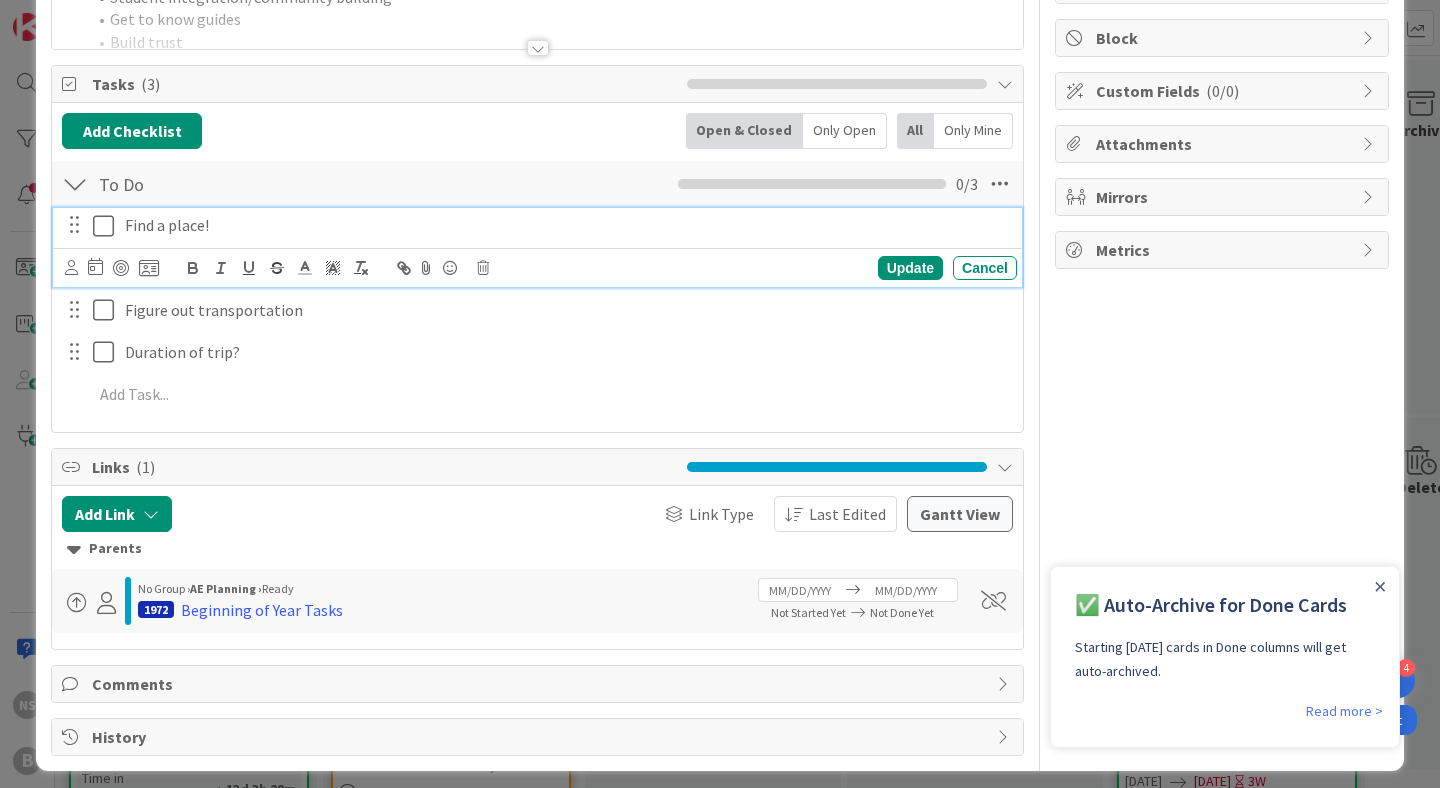 click on "Comments" at bounding box center (539, 684) 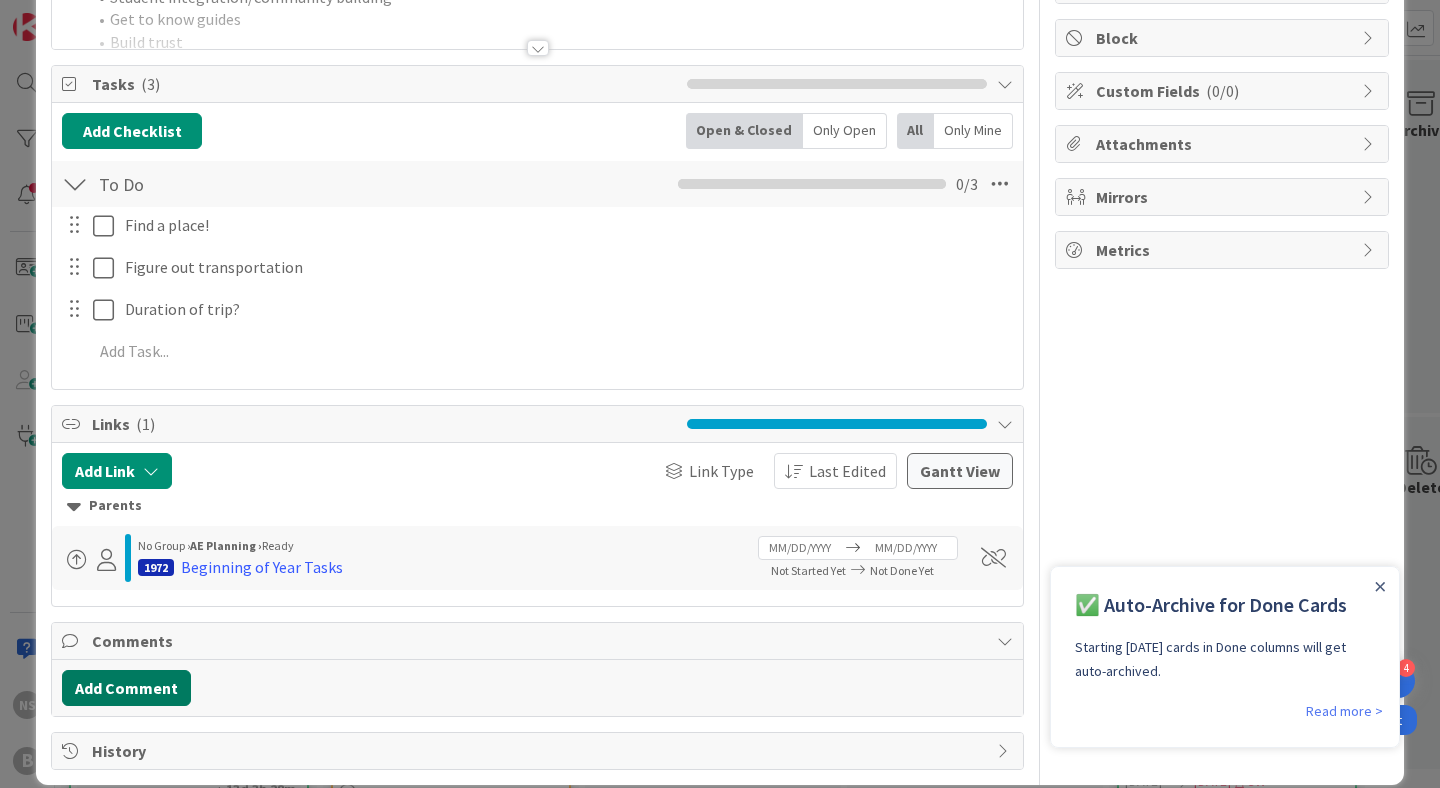 click on "Add Comment" at bounding box center [126, 688] 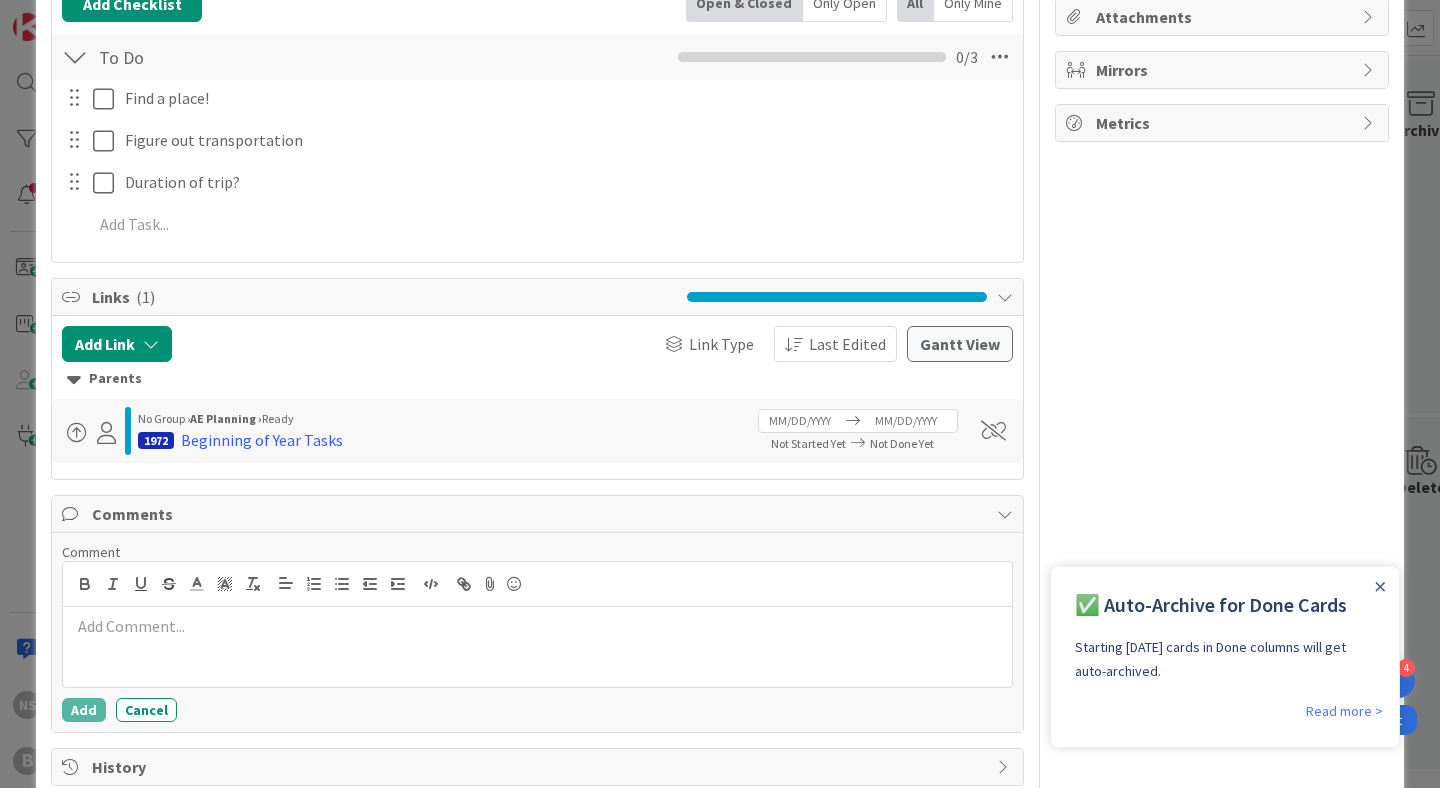 scroll, scrollTop: 370, scrollLeft: 0, axis: vertical 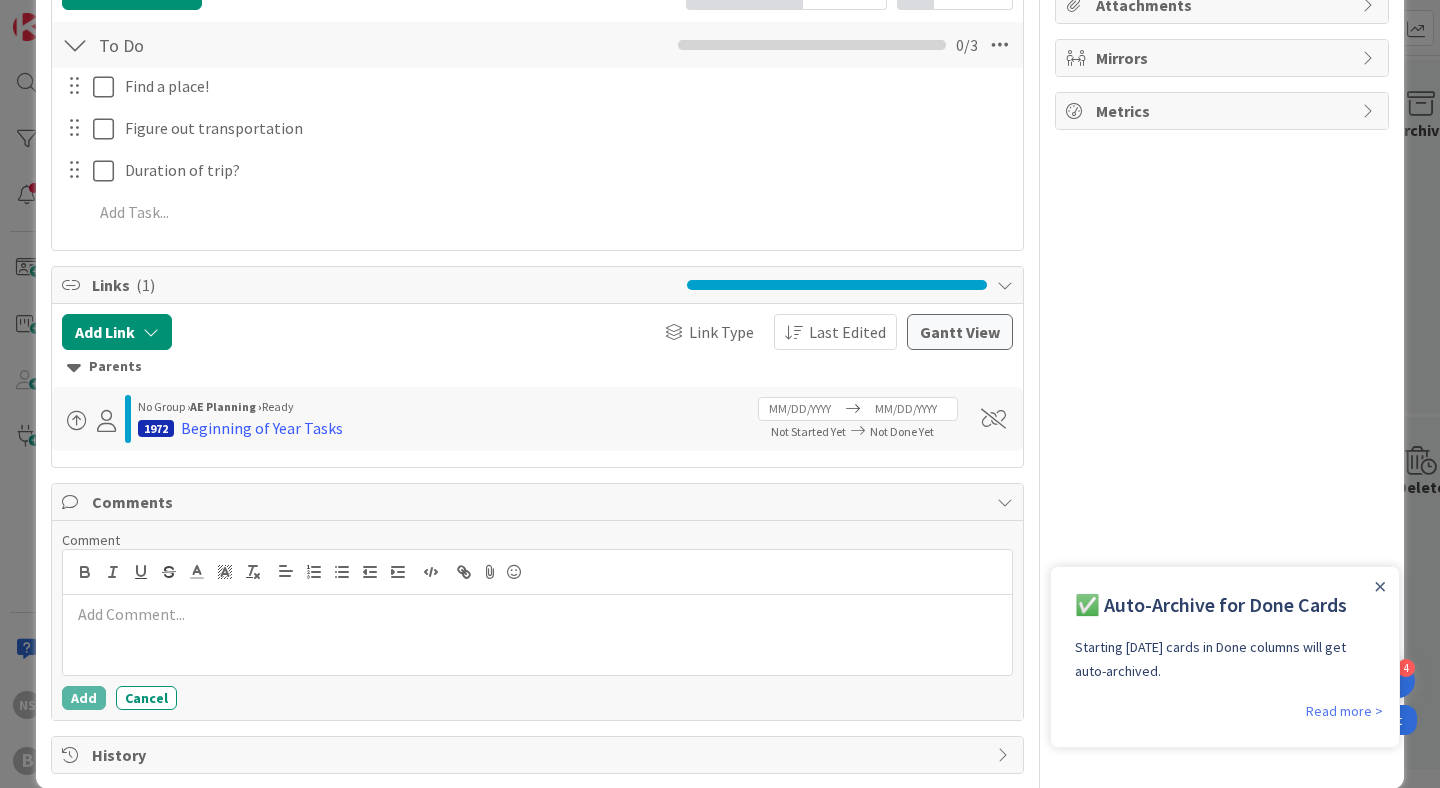 click at bounding box center [537, 635] 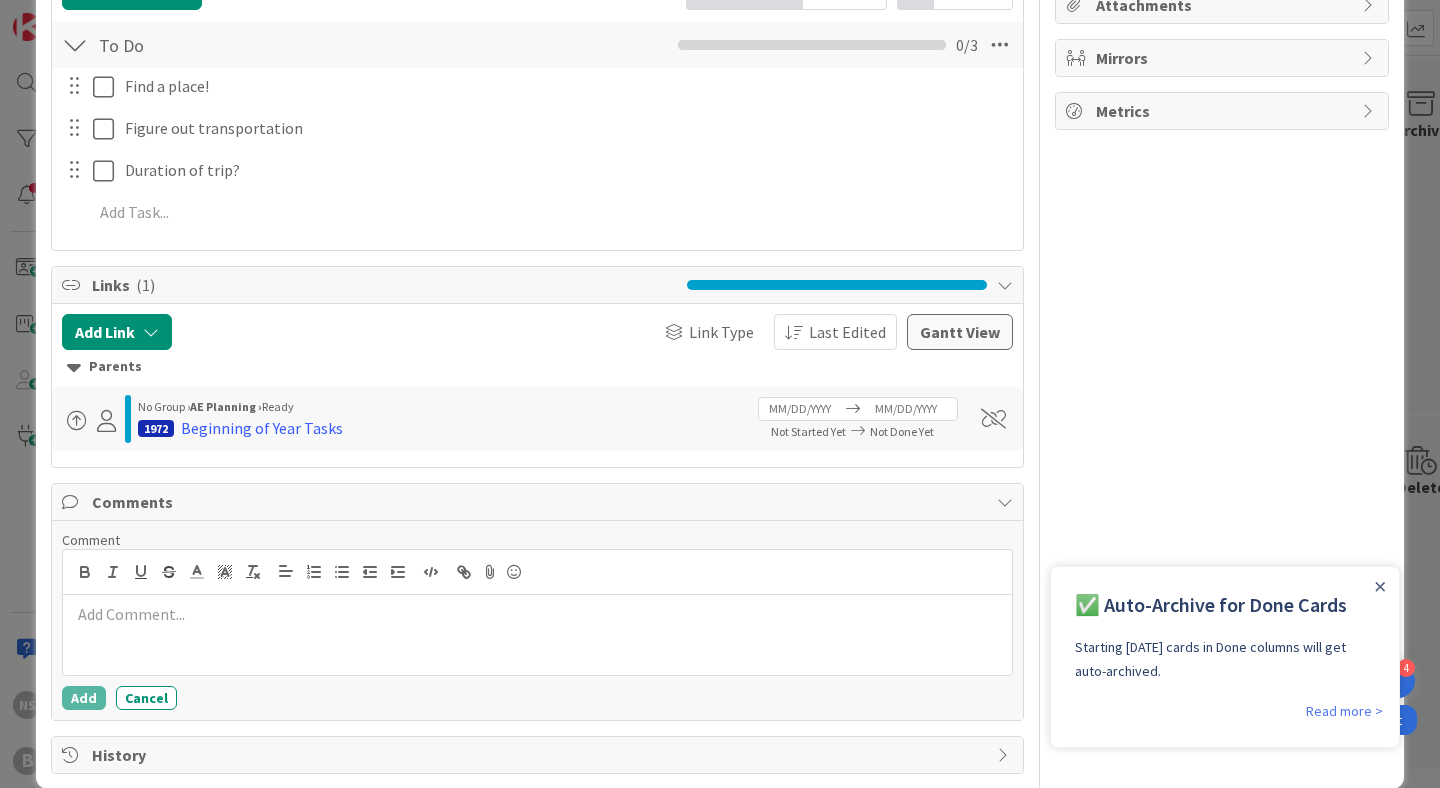 type 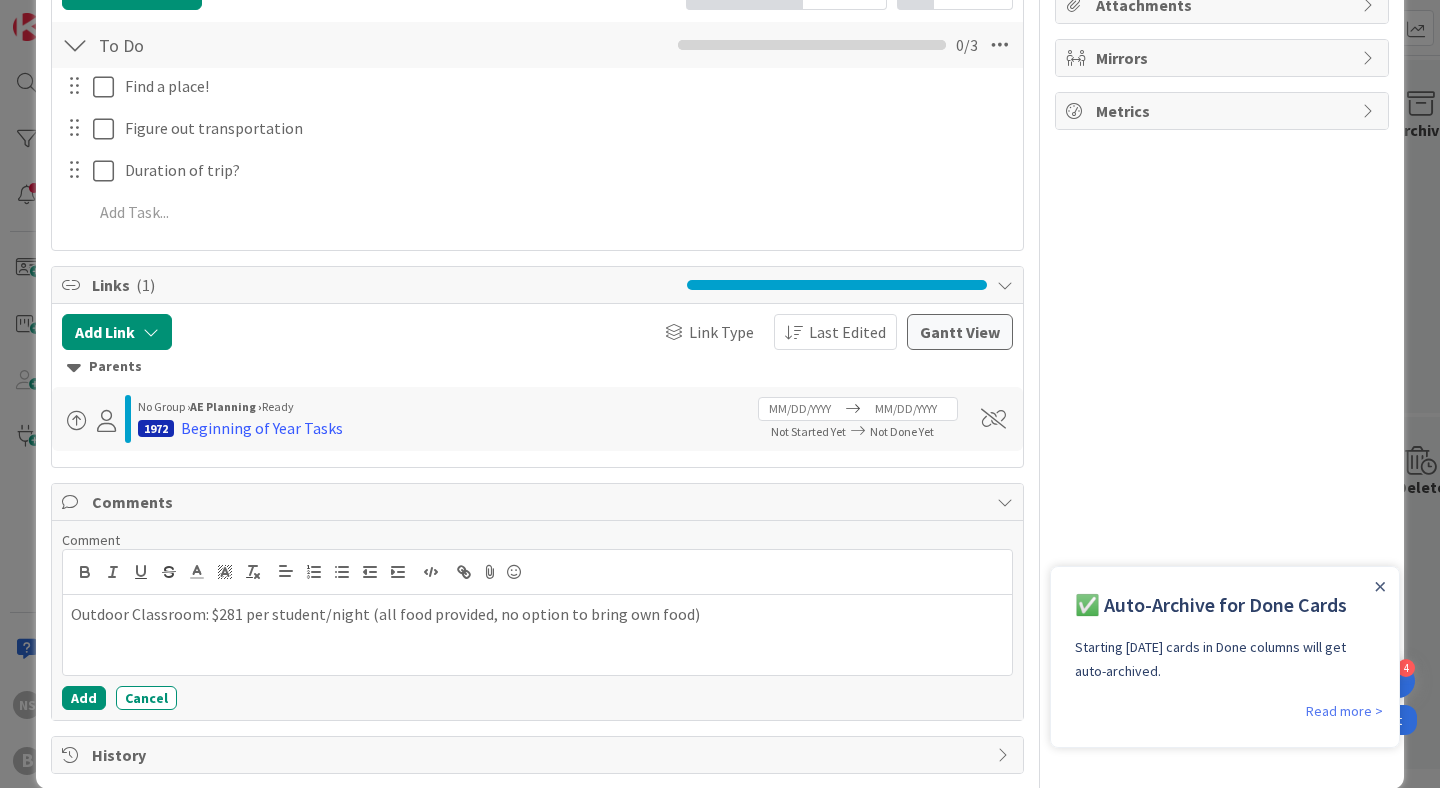 click on "Outdoor Classroom: $281 per student/night (all food provided, no option to bring own food)" at bounding box center [537, 614] 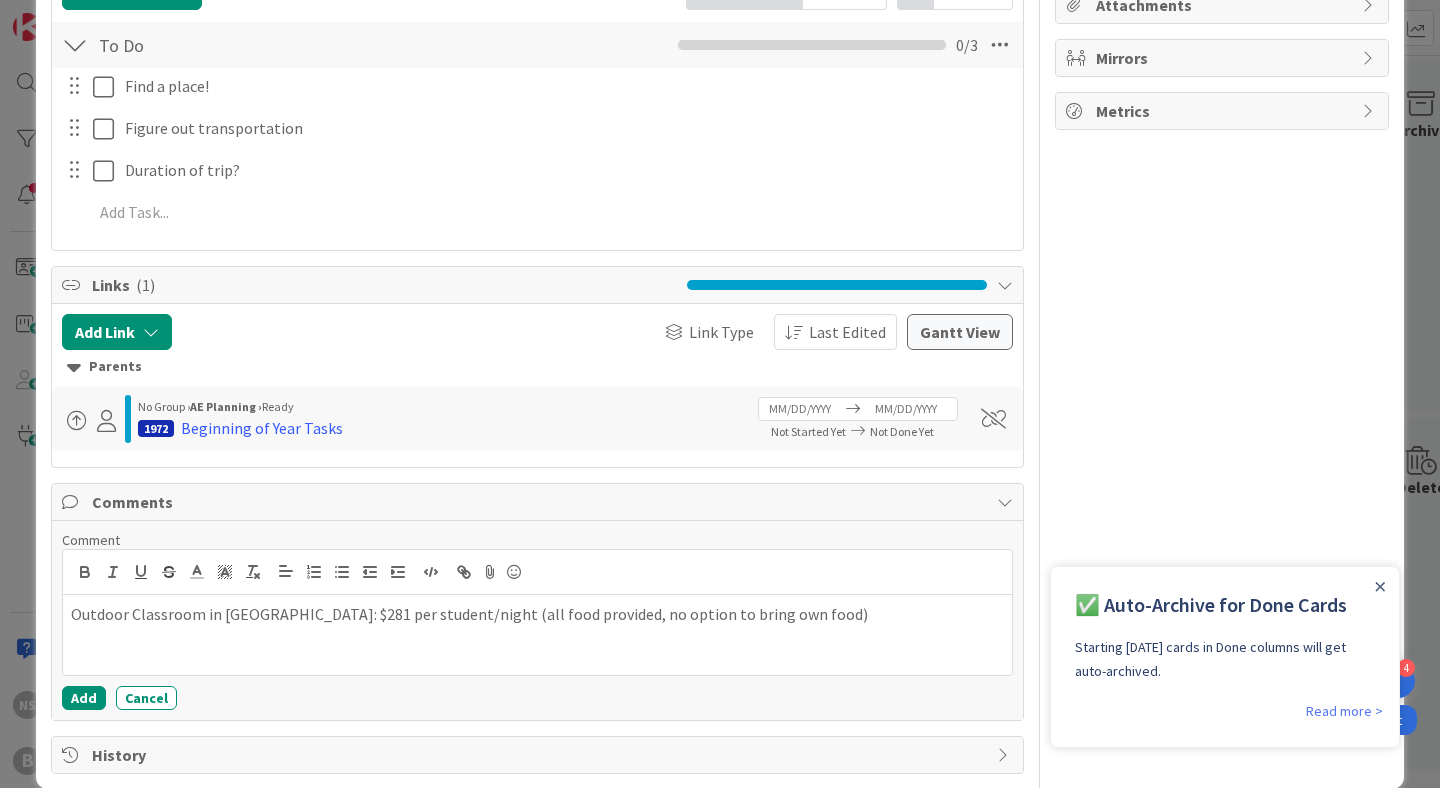 click at bounding box center (537, 637) 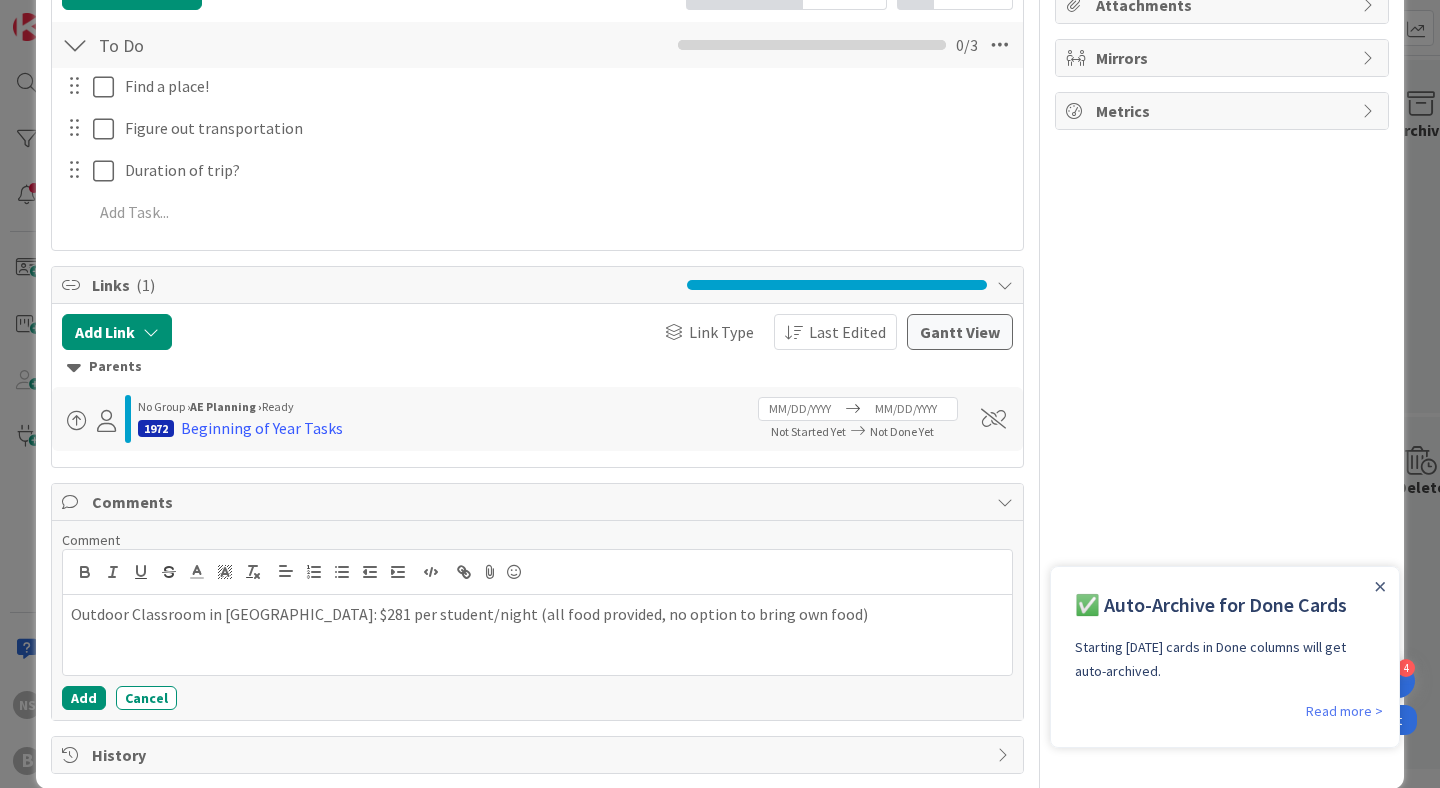 scroll, scrollTop: 360, scrollLeft: 0, axis: vertical 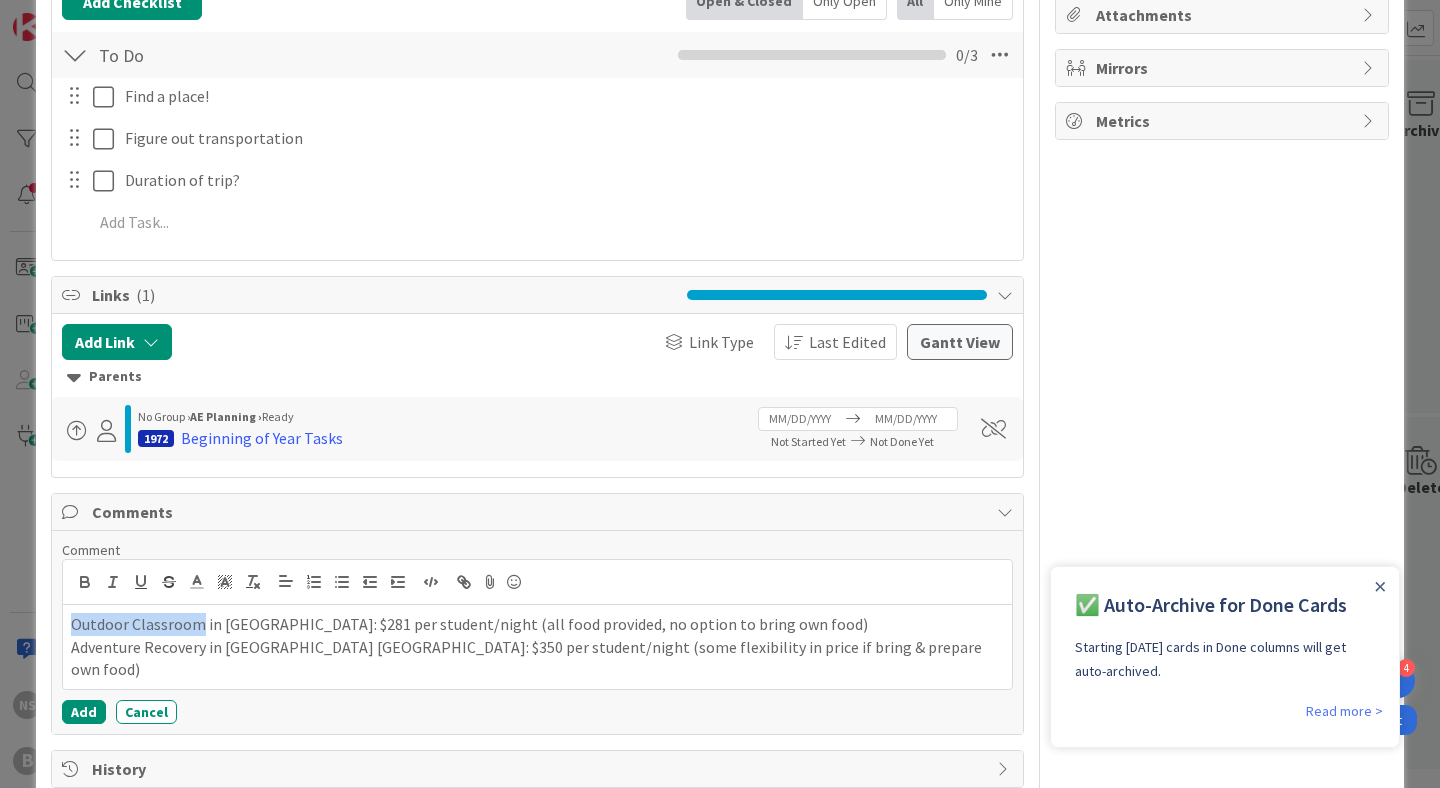 drag, startPoint x: 202, startPoint y: 625, endPoint x: 65, endPoint y: 621, distance: 137.05838 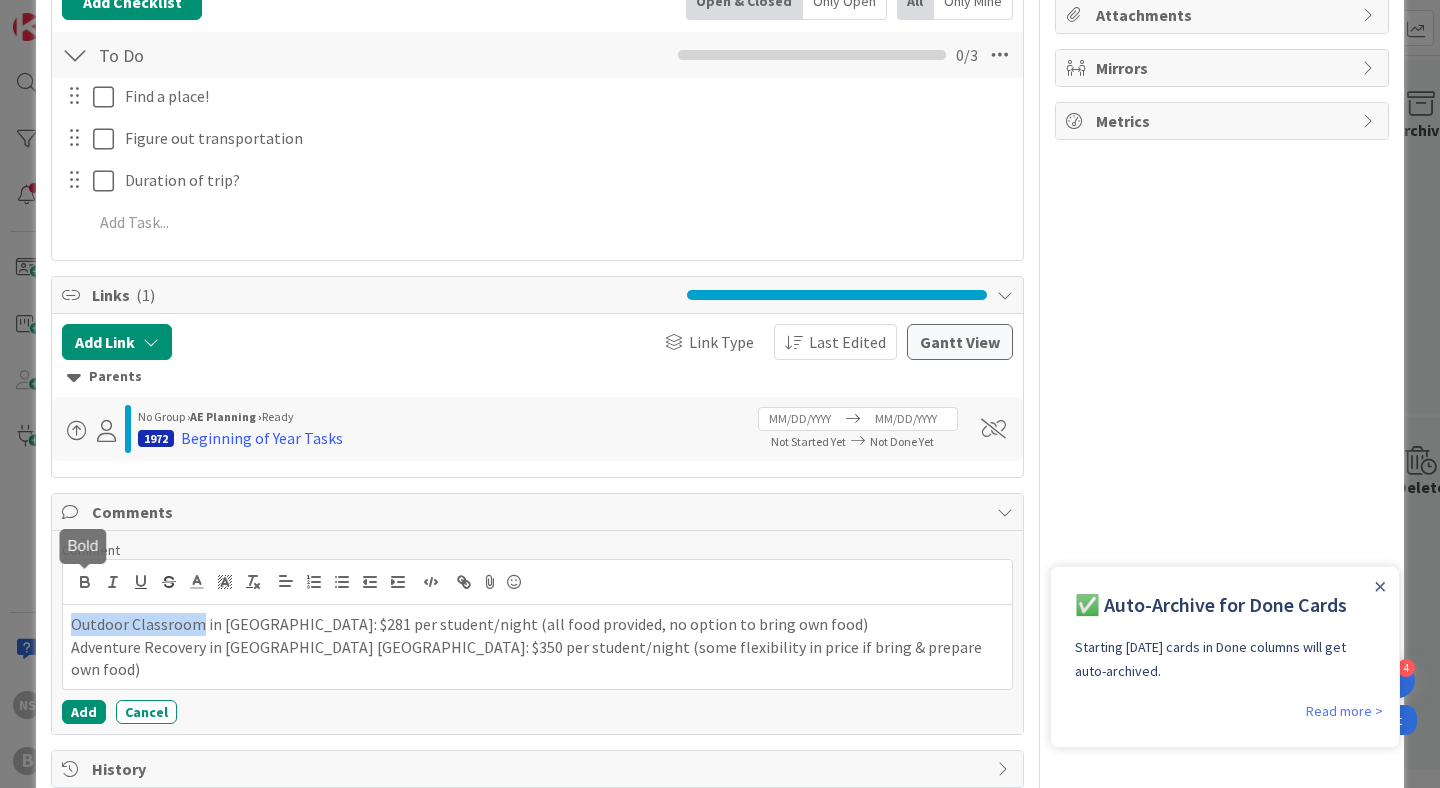 click 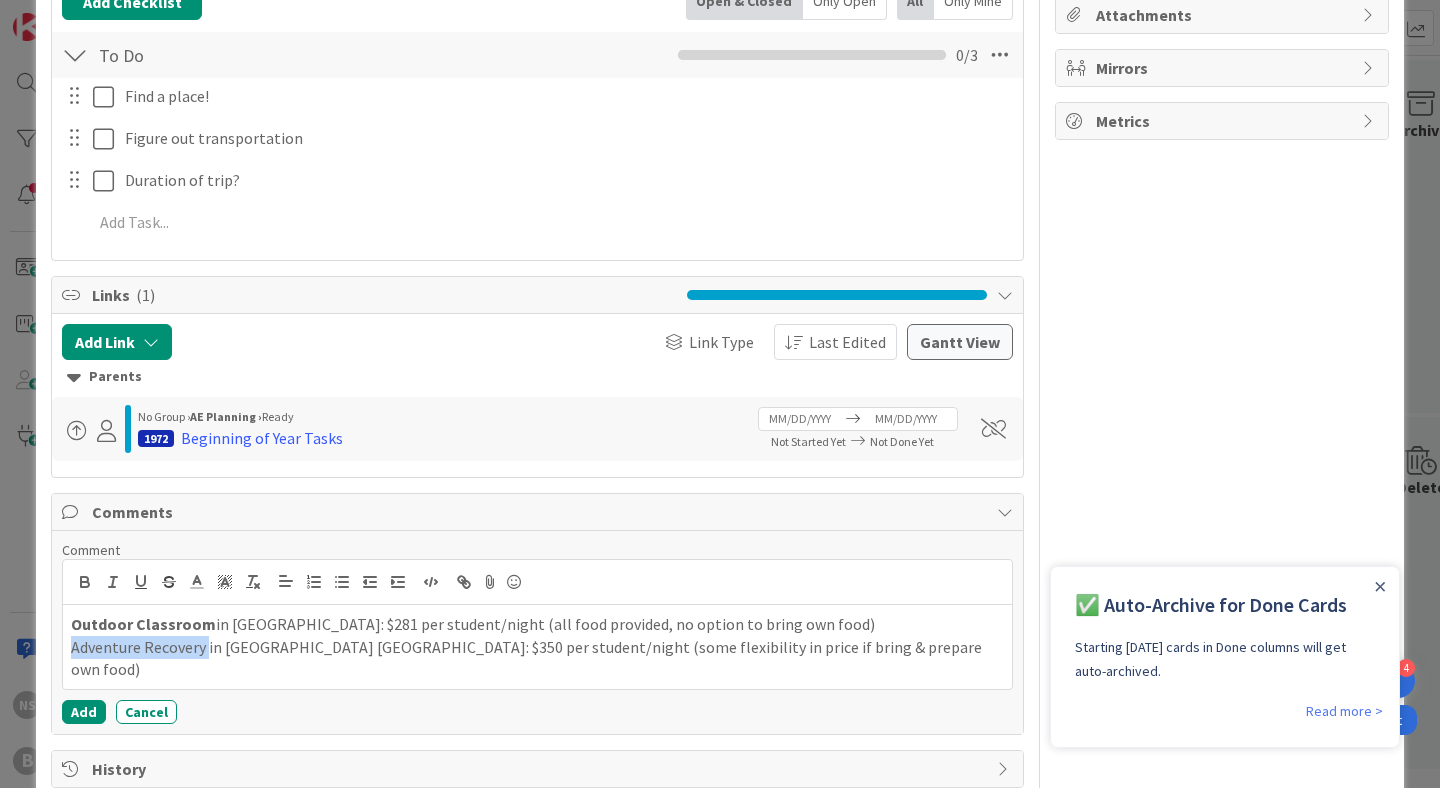 drag, startPoint x: 208, startPoint y: 649, endPoint x: 66, endPoint y: 650, distance: 142.00352 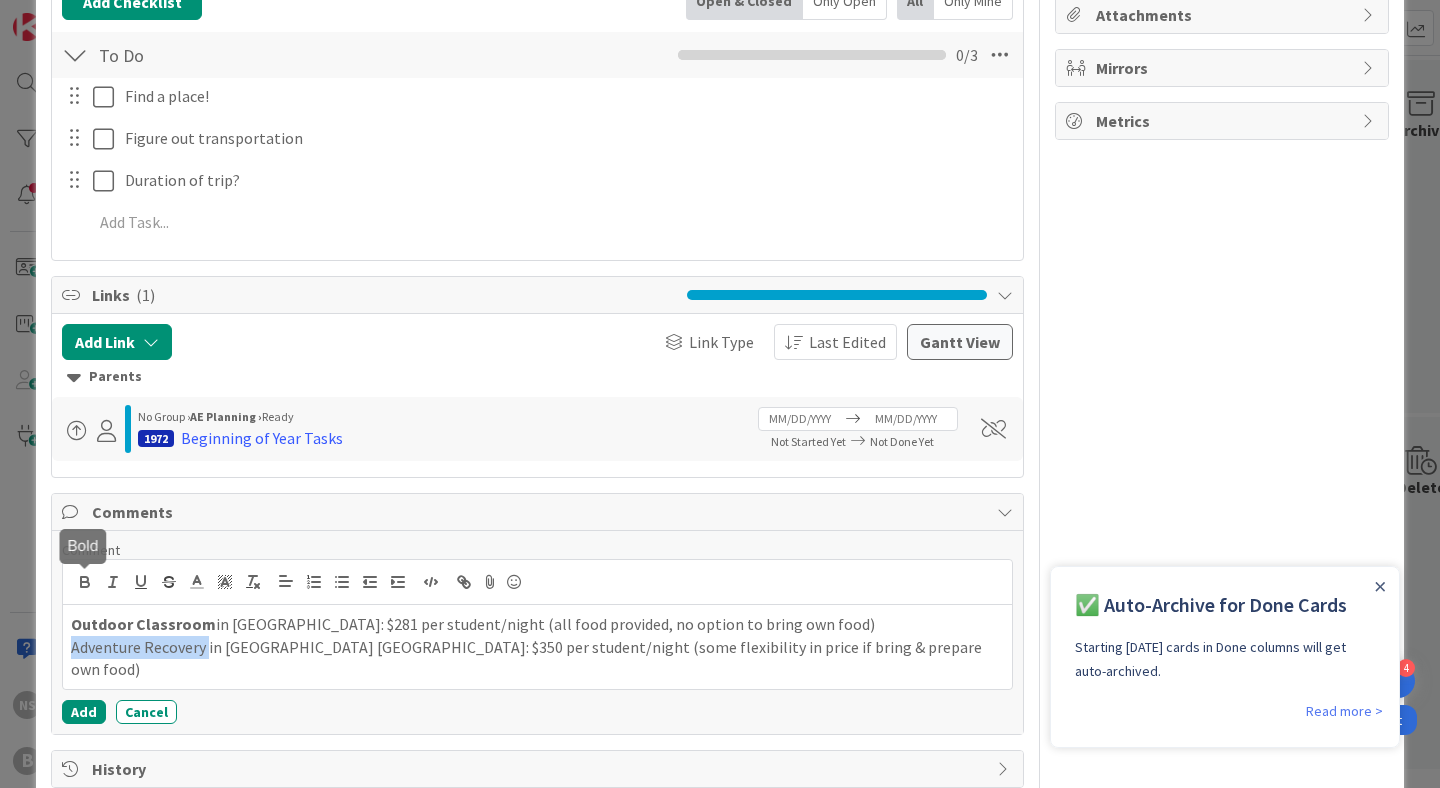 click 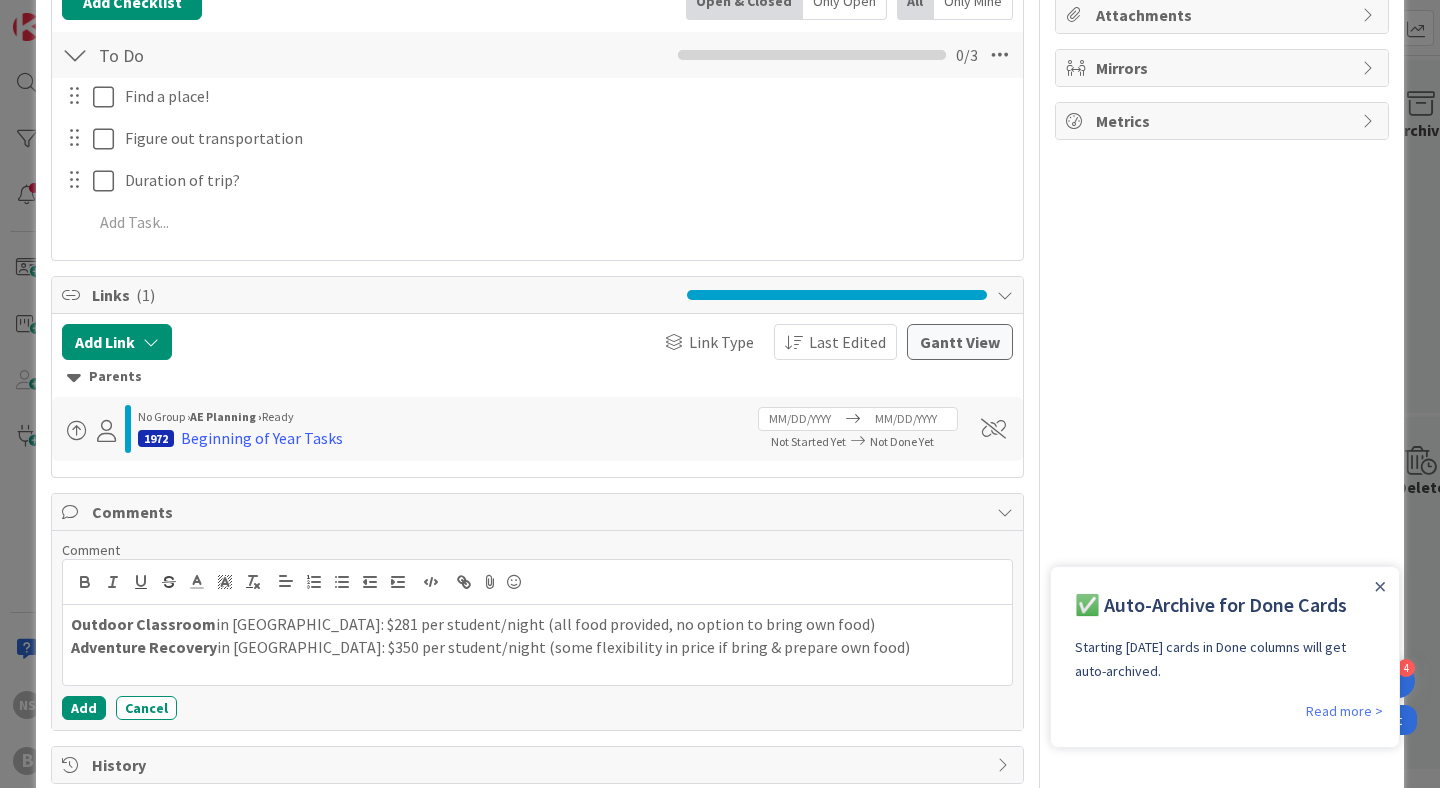 click on "Adventure Recovery  in [GEOGRAPHIC_DATA] [GEOGRAPHIC_DATA]: $350 per student/night (some flexibility in price if bring & prepare own food)" at bounding box center [537, 647] 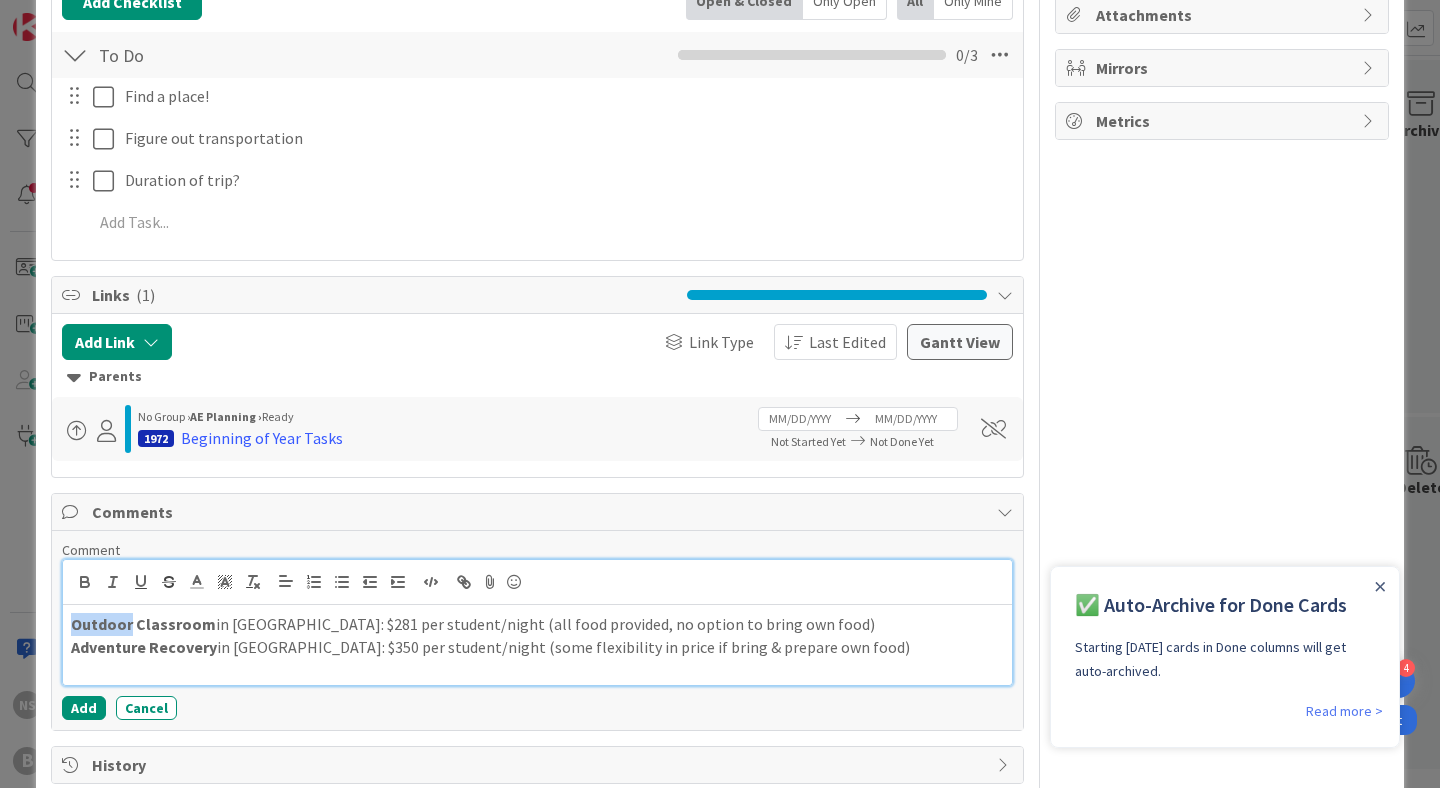 drag, startPoint x: 131, startPoint y: 625, endPoint x: 47, endPoint y: 635, distance: 84.59315 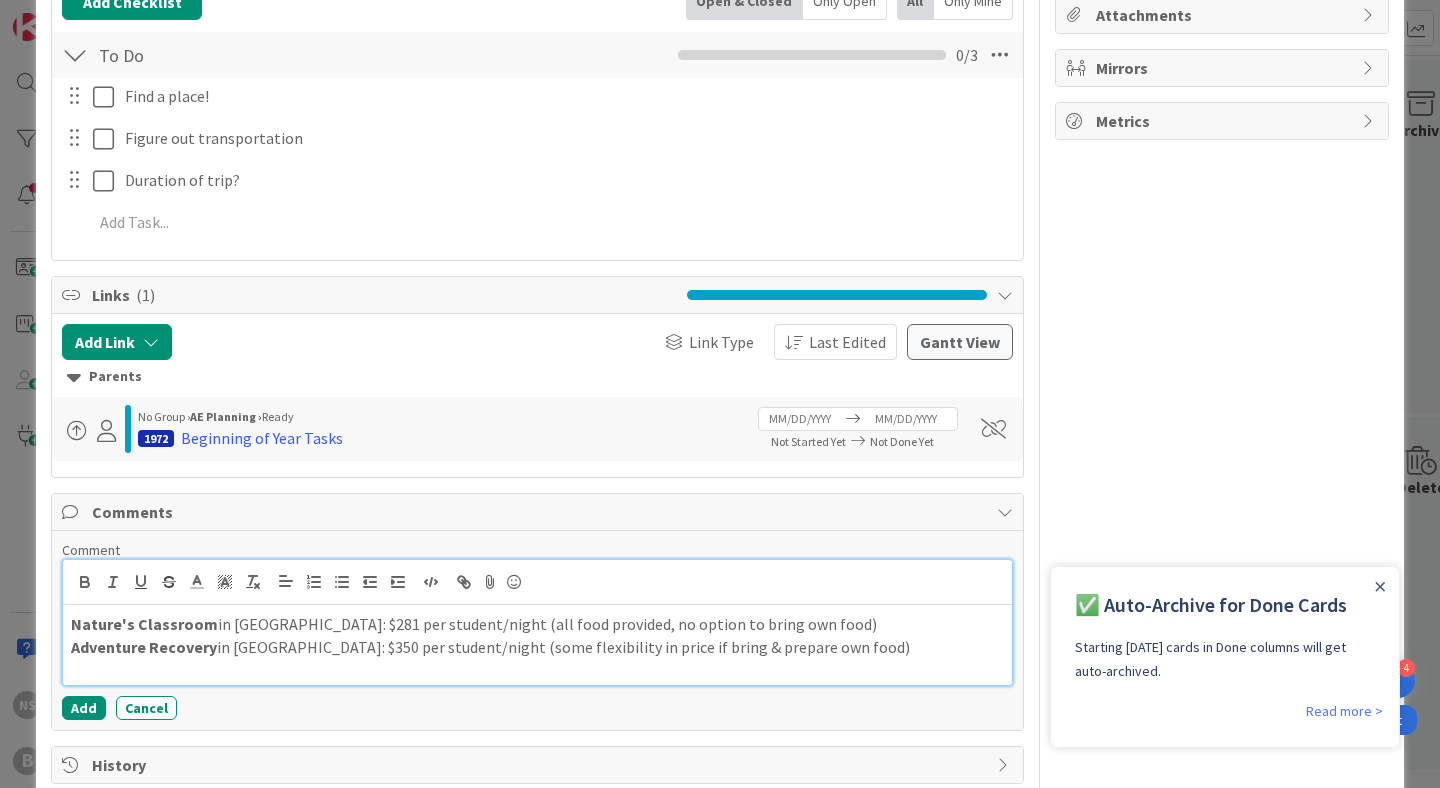 click on "Nature's Classroom" at bounding box center (144, 624) 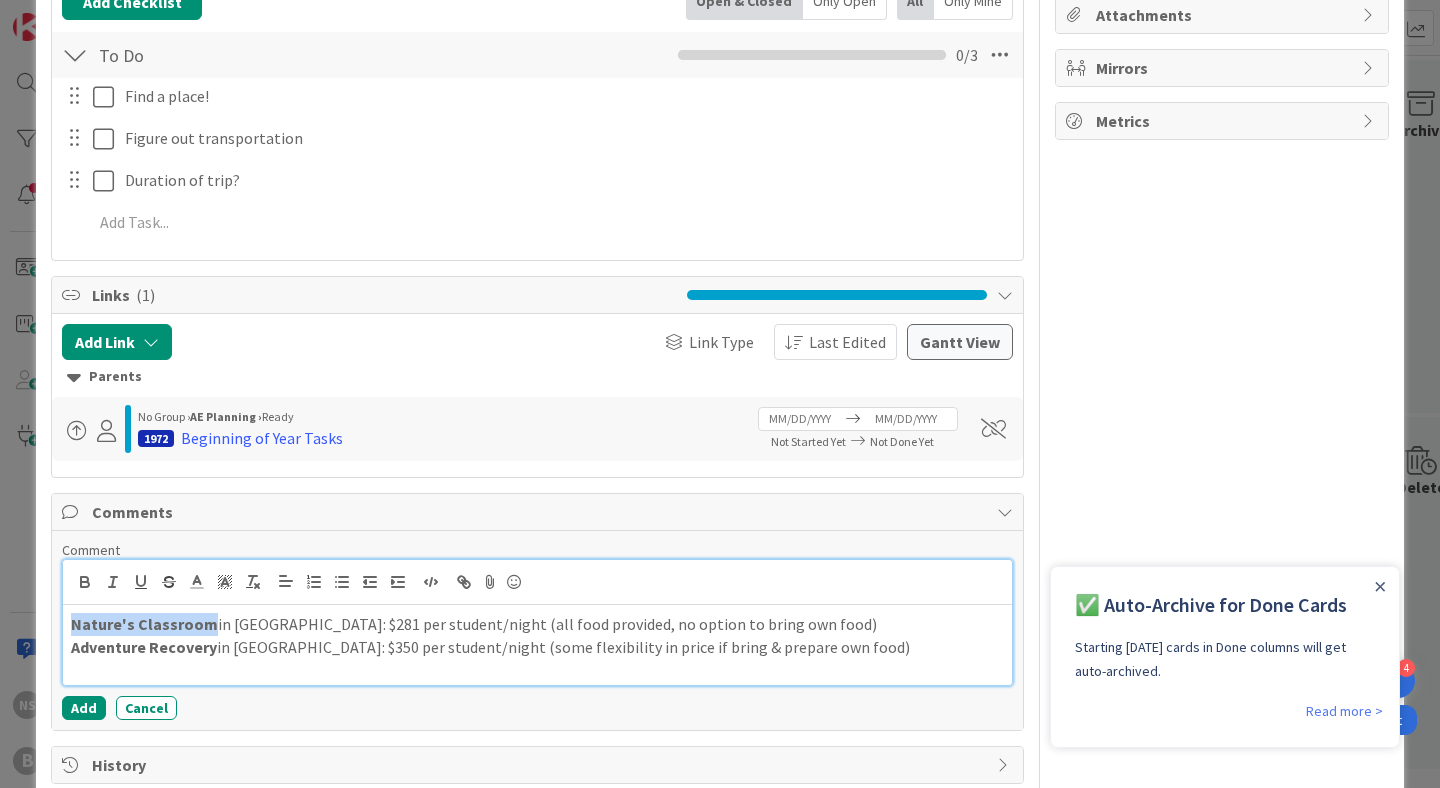 drag, startPoint x: 208, startPoint y: 626, endPoint x: 58, endPoint y: 623, distance: 150.03 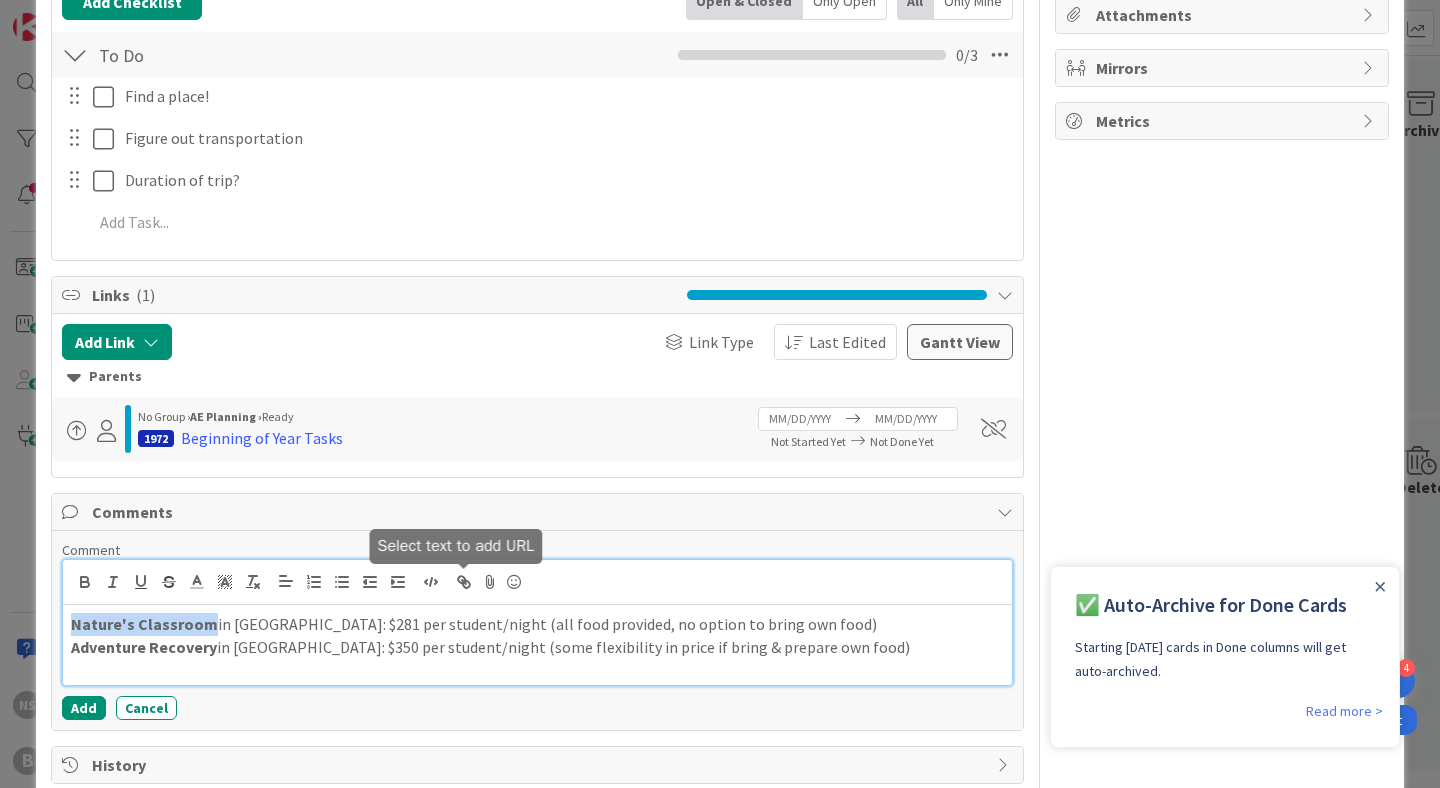 click 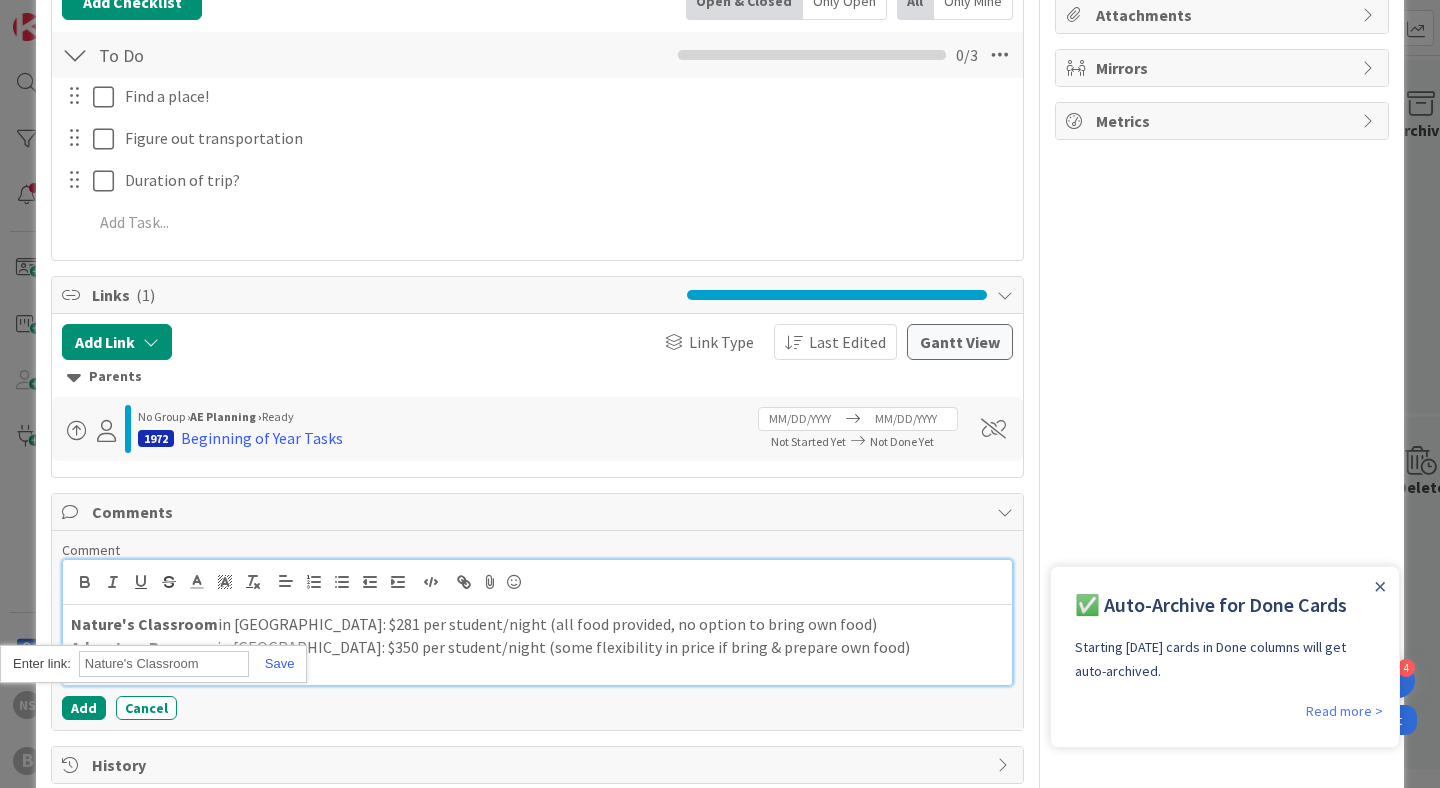 paste on "[URL][DOMAIN_NAME]" 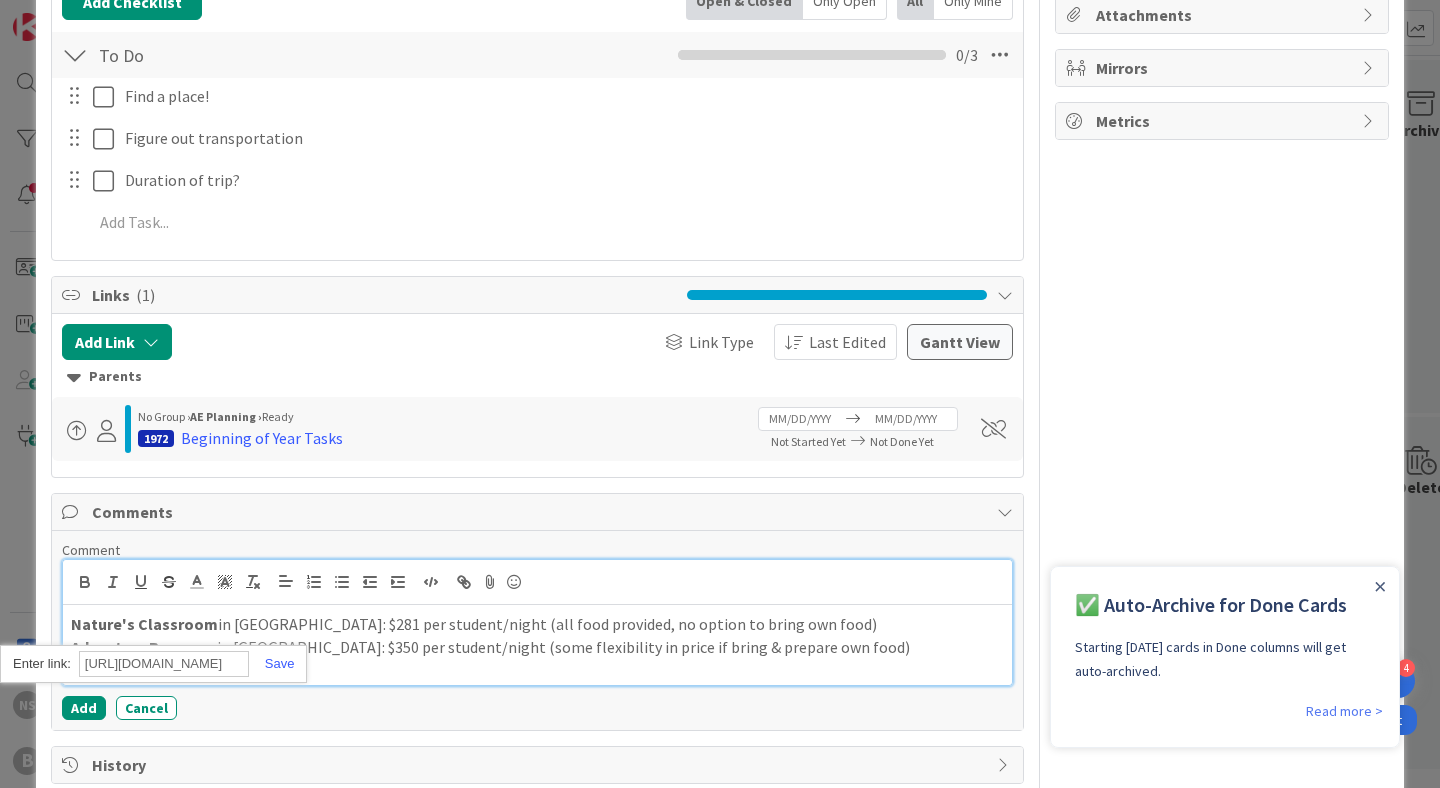 scroll, scrollTop: 0, scrollLeft: 227, axis: horizontal 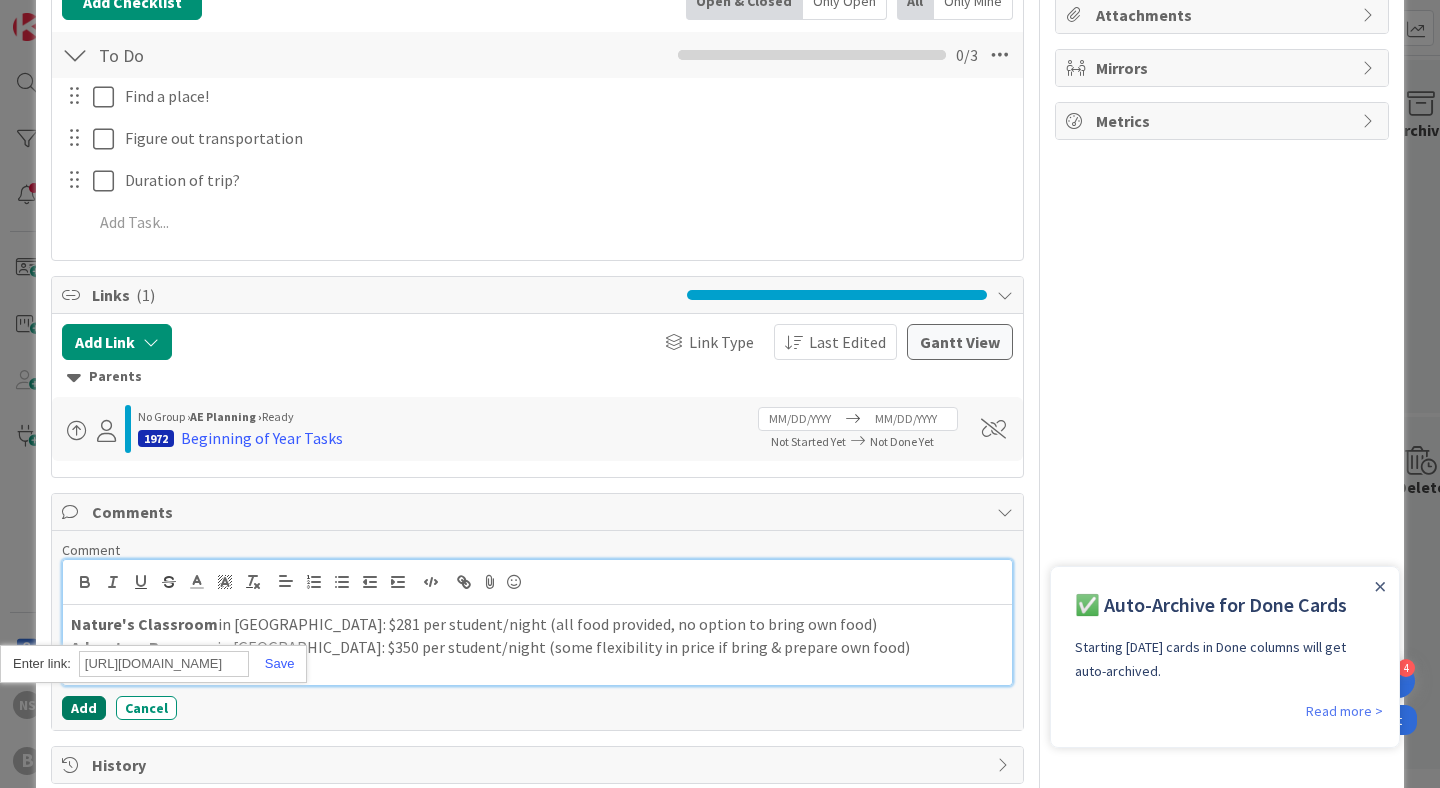 type on "[URL][DOMAIN_NAME]" 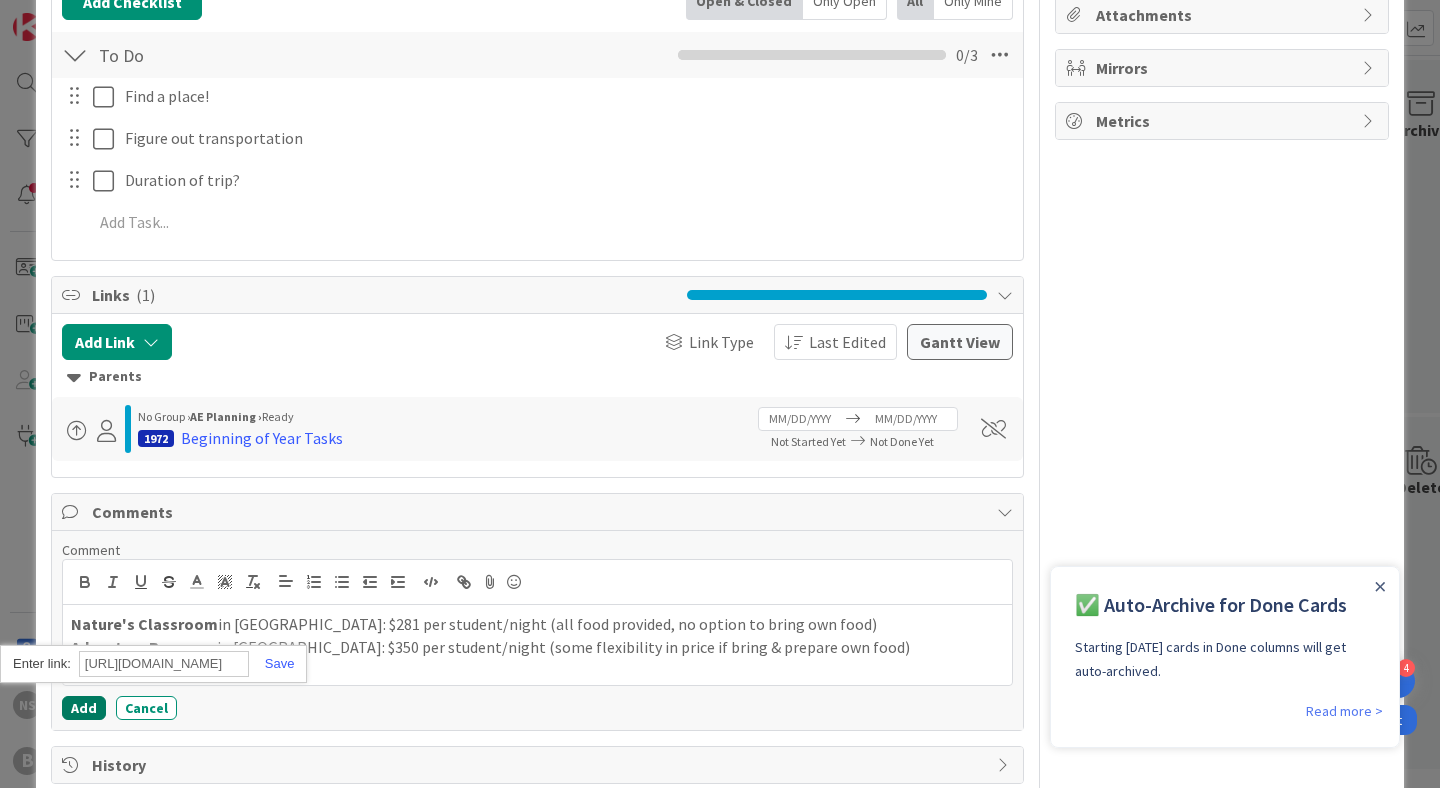 click on "Add" at bounding box center [84, 708] 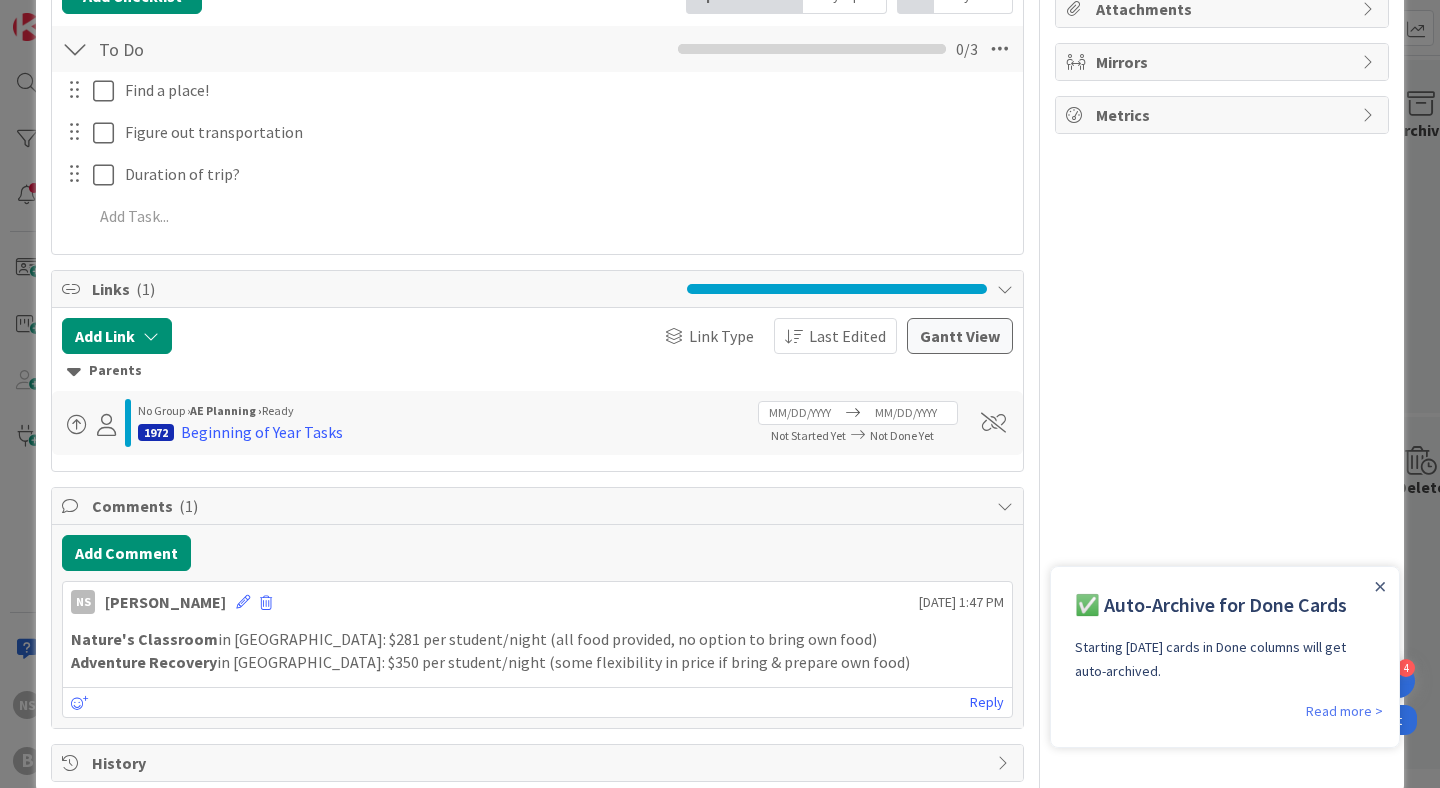 scroll, scrollTop: 404, scrollLeft: 0, axis: vertical 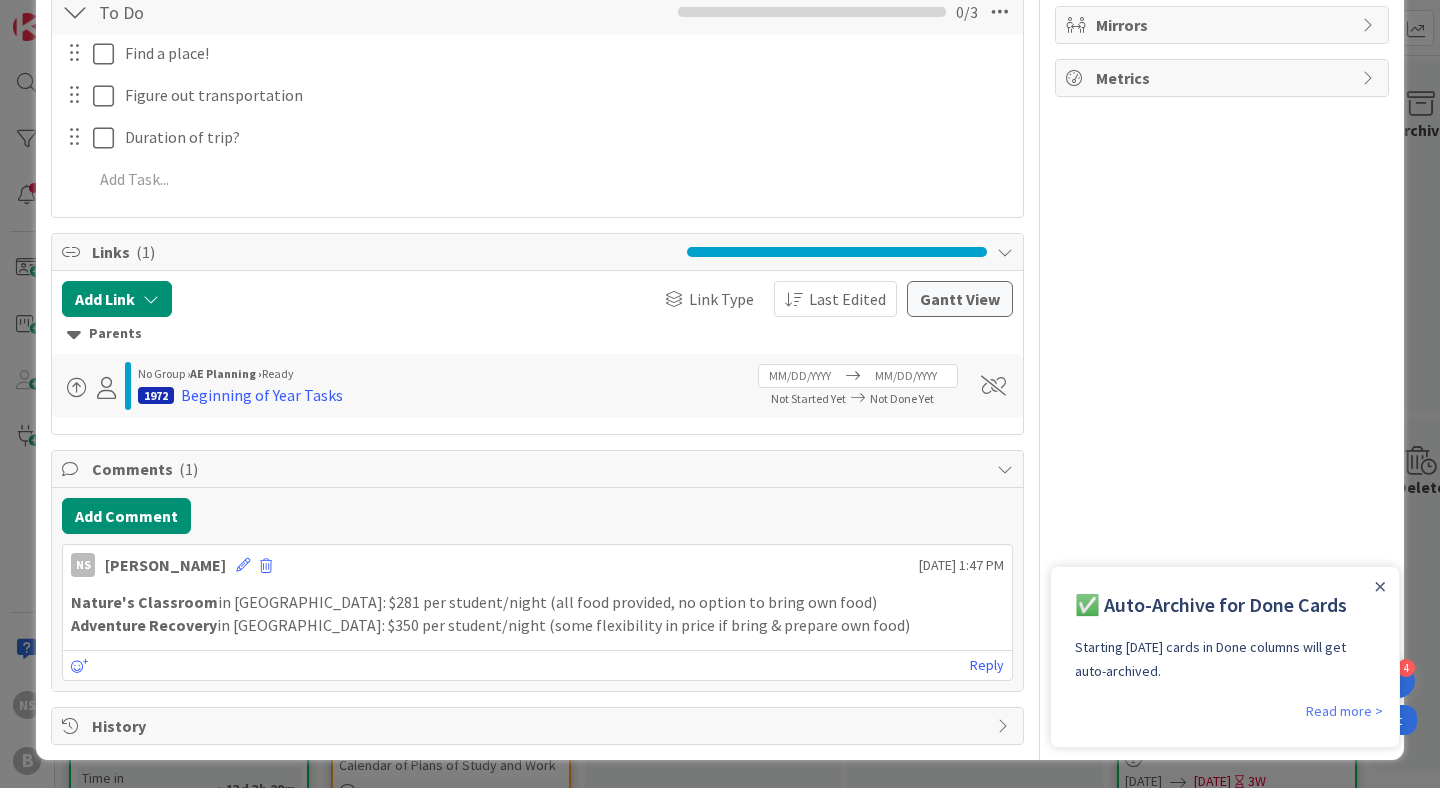 click on "Nature's Classroom  in [GEOGRAPHIC_DATA]: $281 per student/night (all food provided, no option to bring own food)" at bounding box center [537, 602] 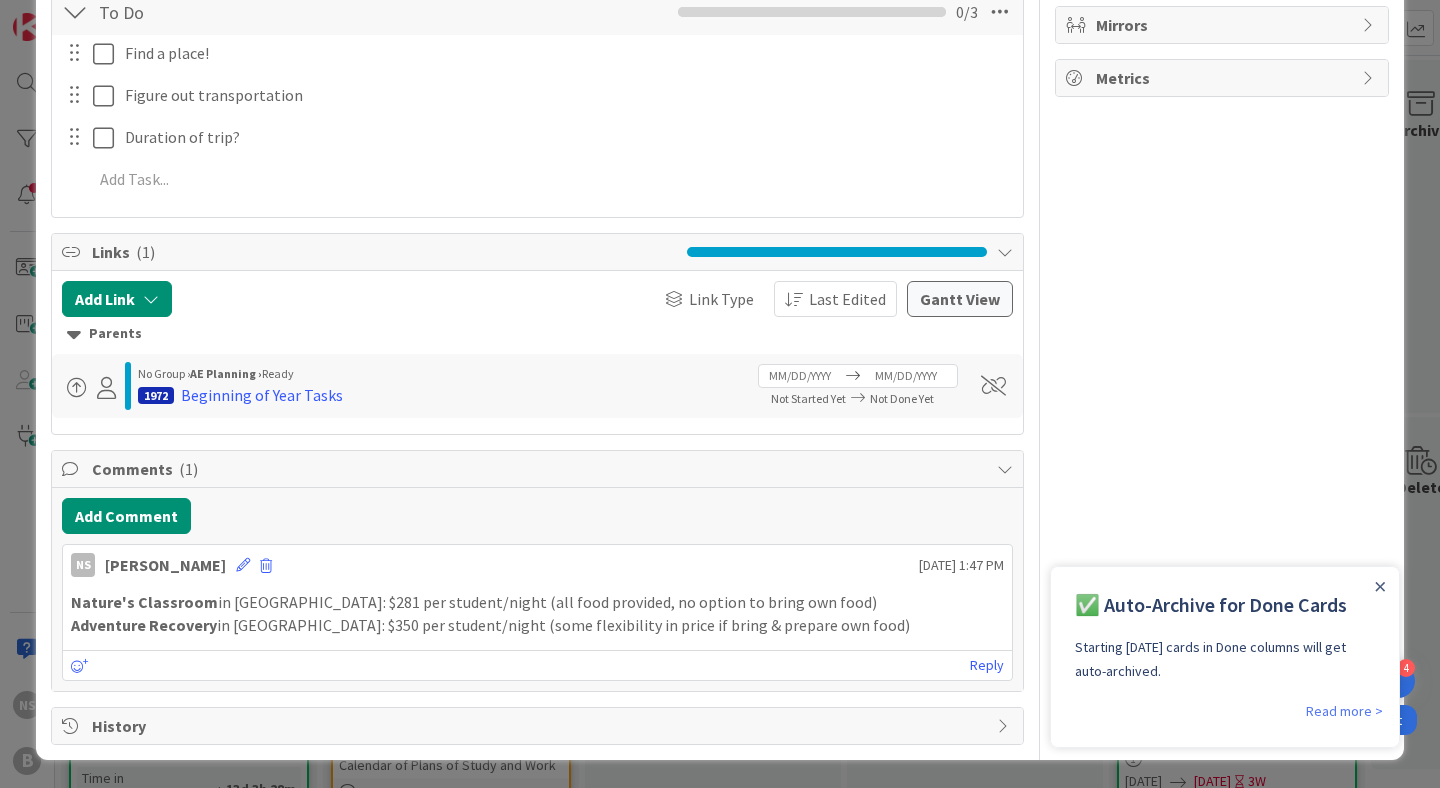 click on "Nature's Classroom" at bounding box center (144, 602) 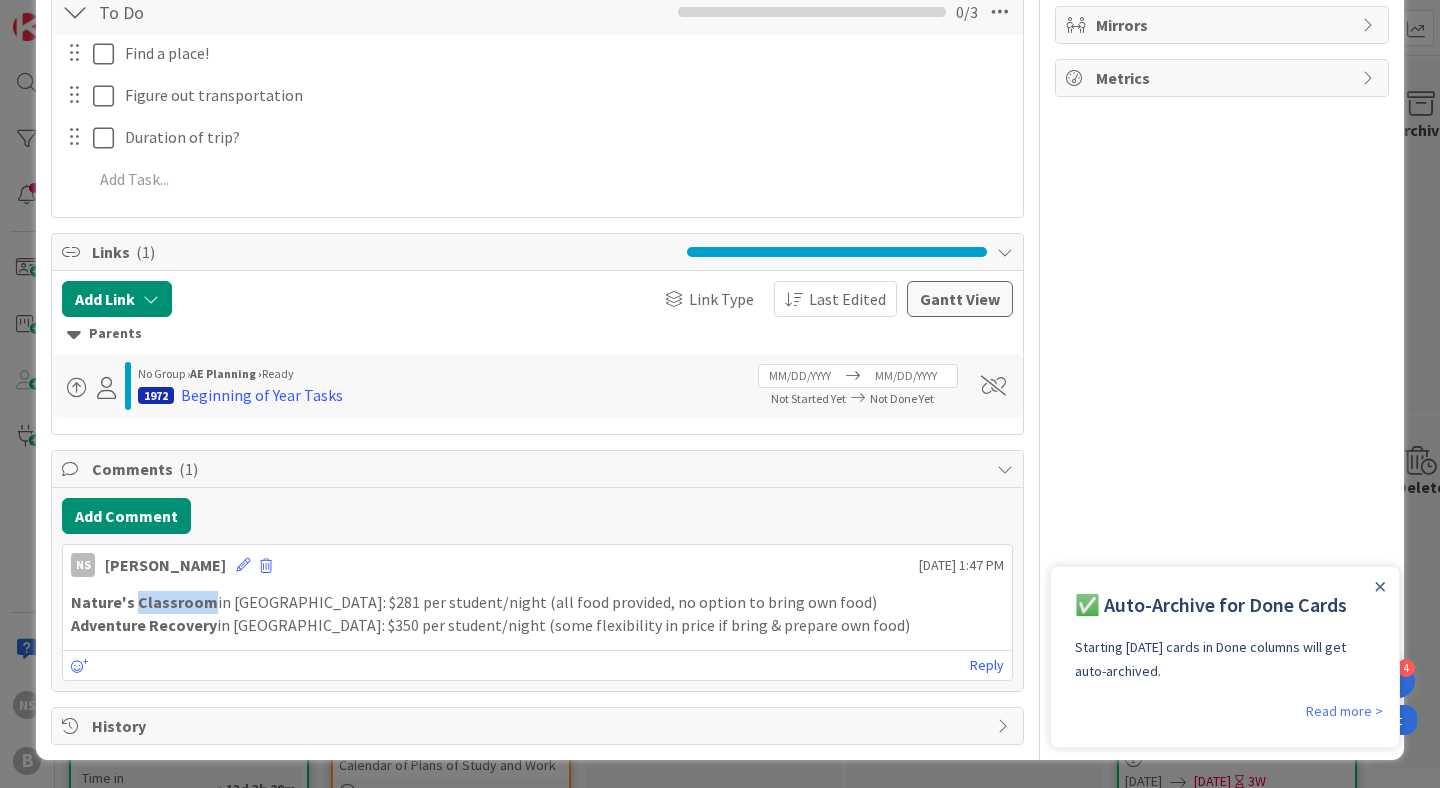 click on "Nature's Classroom" at bounding box center (144, 602) 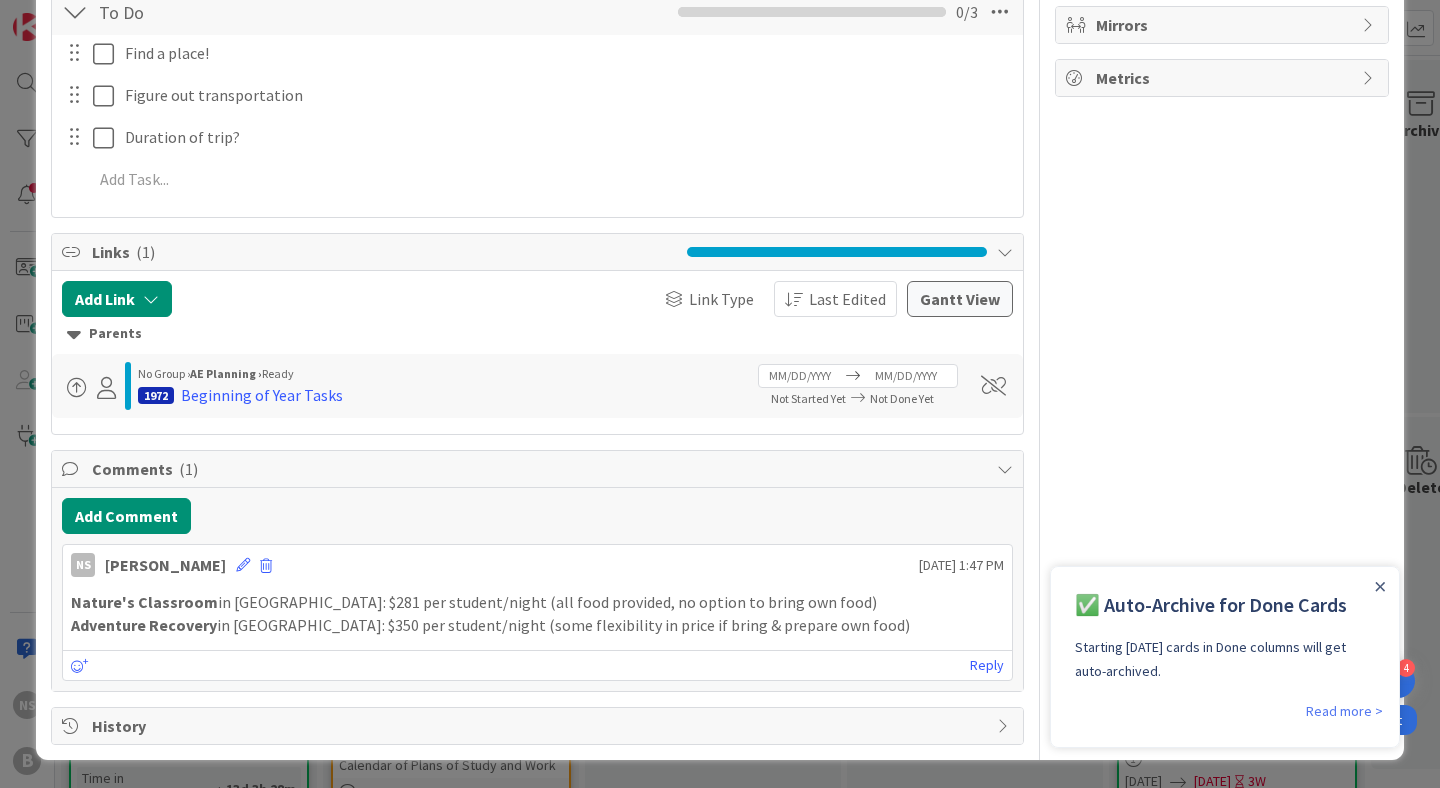 click on "NS [PERSON_NAME] [DATE] 1:47 PM" at bounding box center [537, 561] 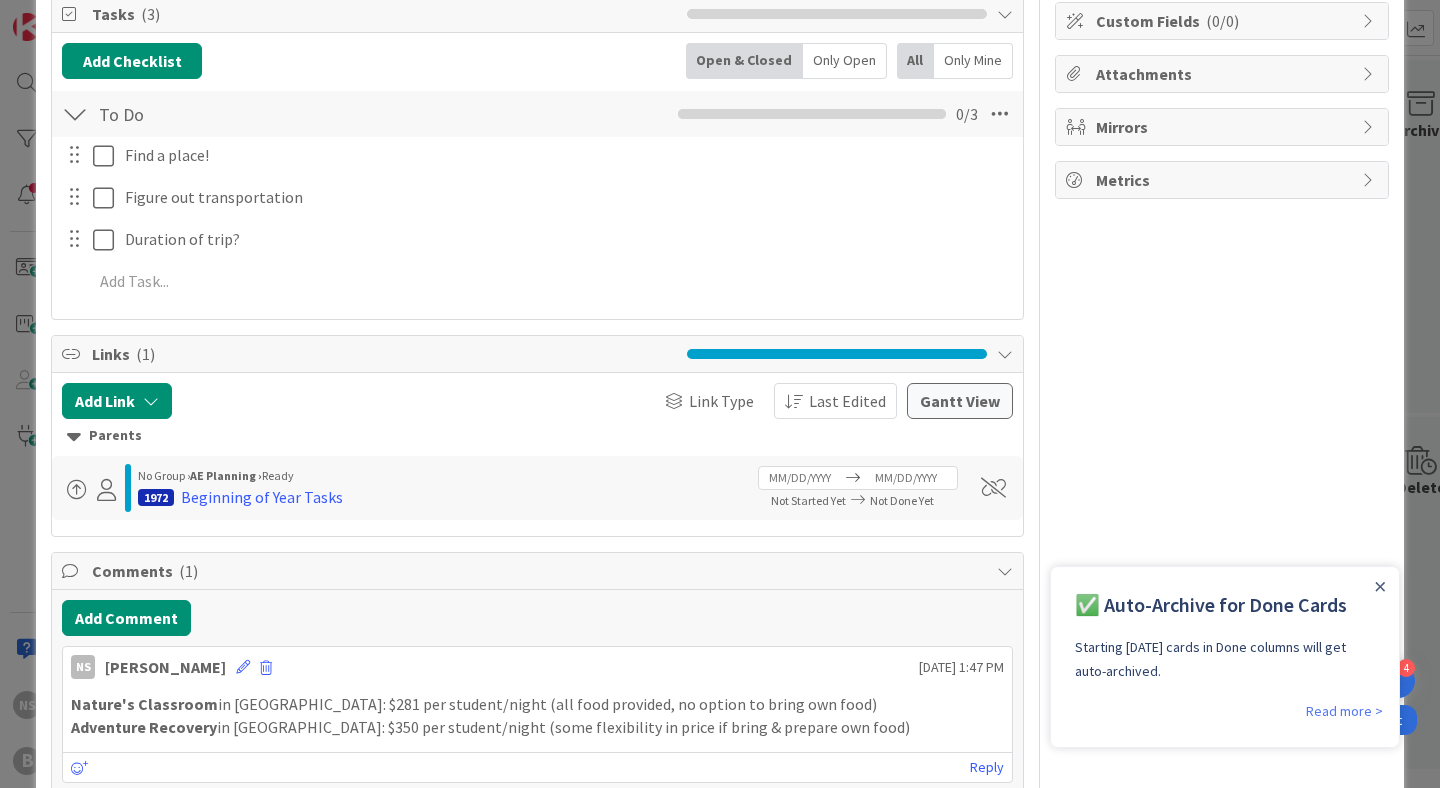 scroll, scrollTop: 404, scrollLeft: 0, axis: vertical 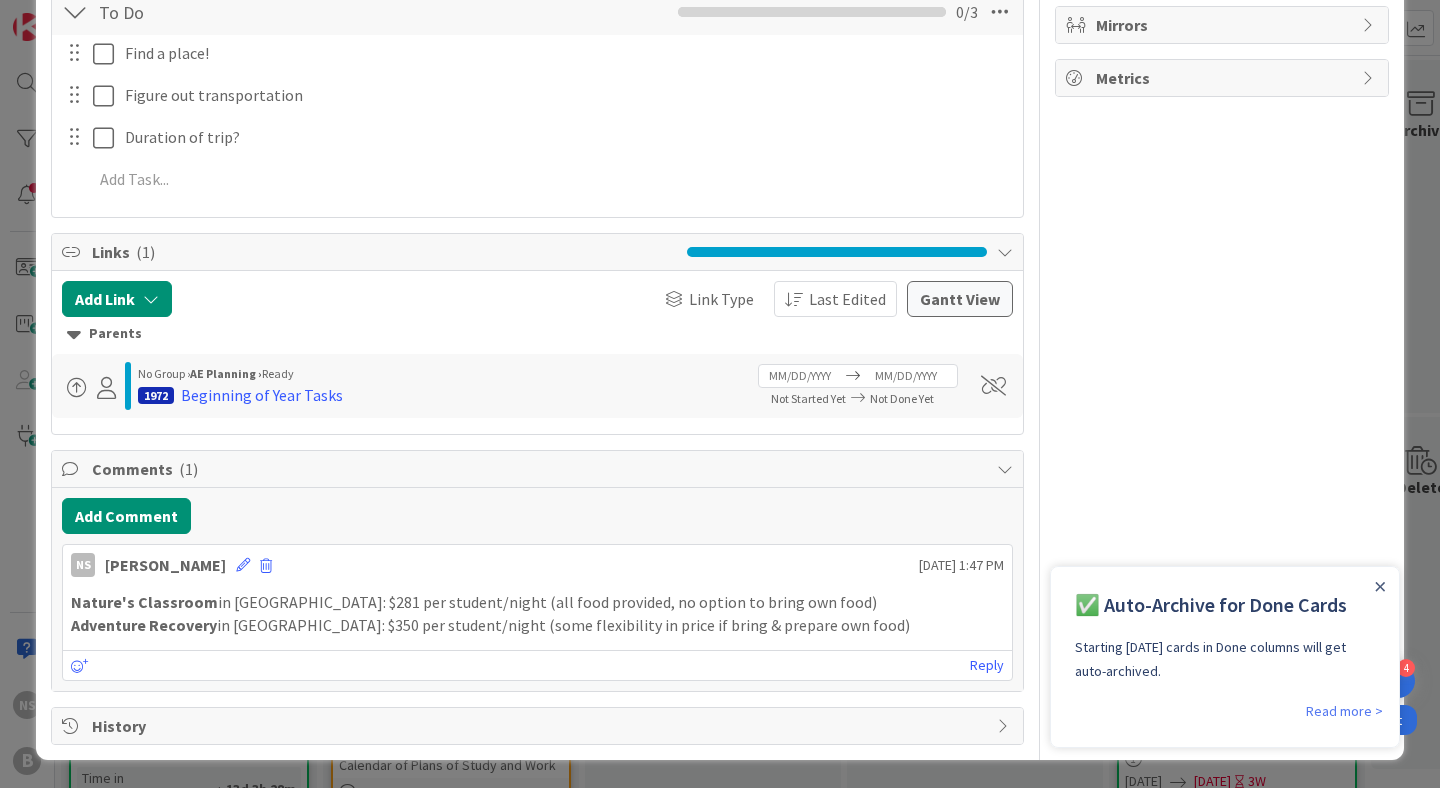 click on "Nature's Classroom  in [GEOGRAPHIC_DATA]: $281 per student/night (all food provided, no option to bring own food)" at bounding box center [537, 602] 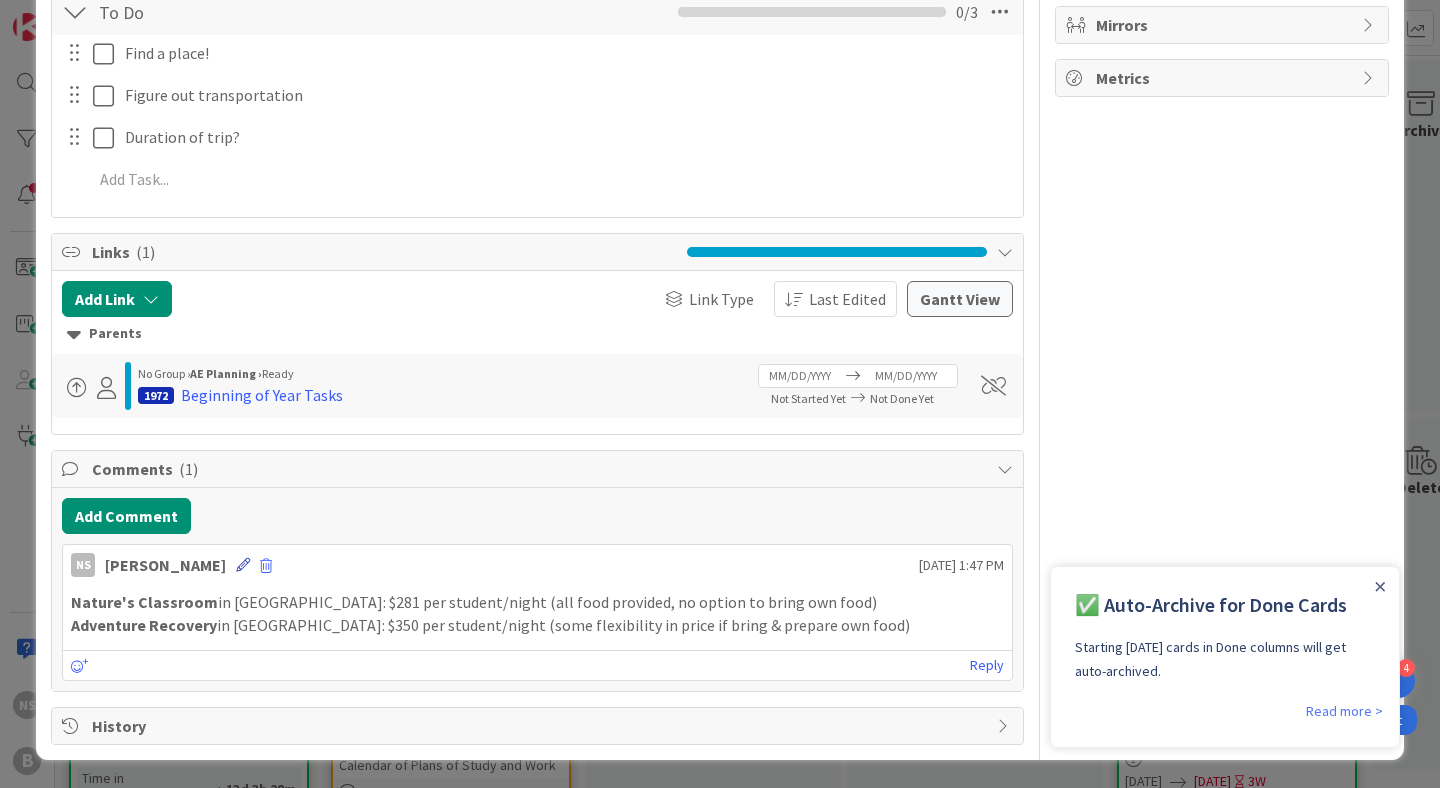 click at bounding box center [243, 565] 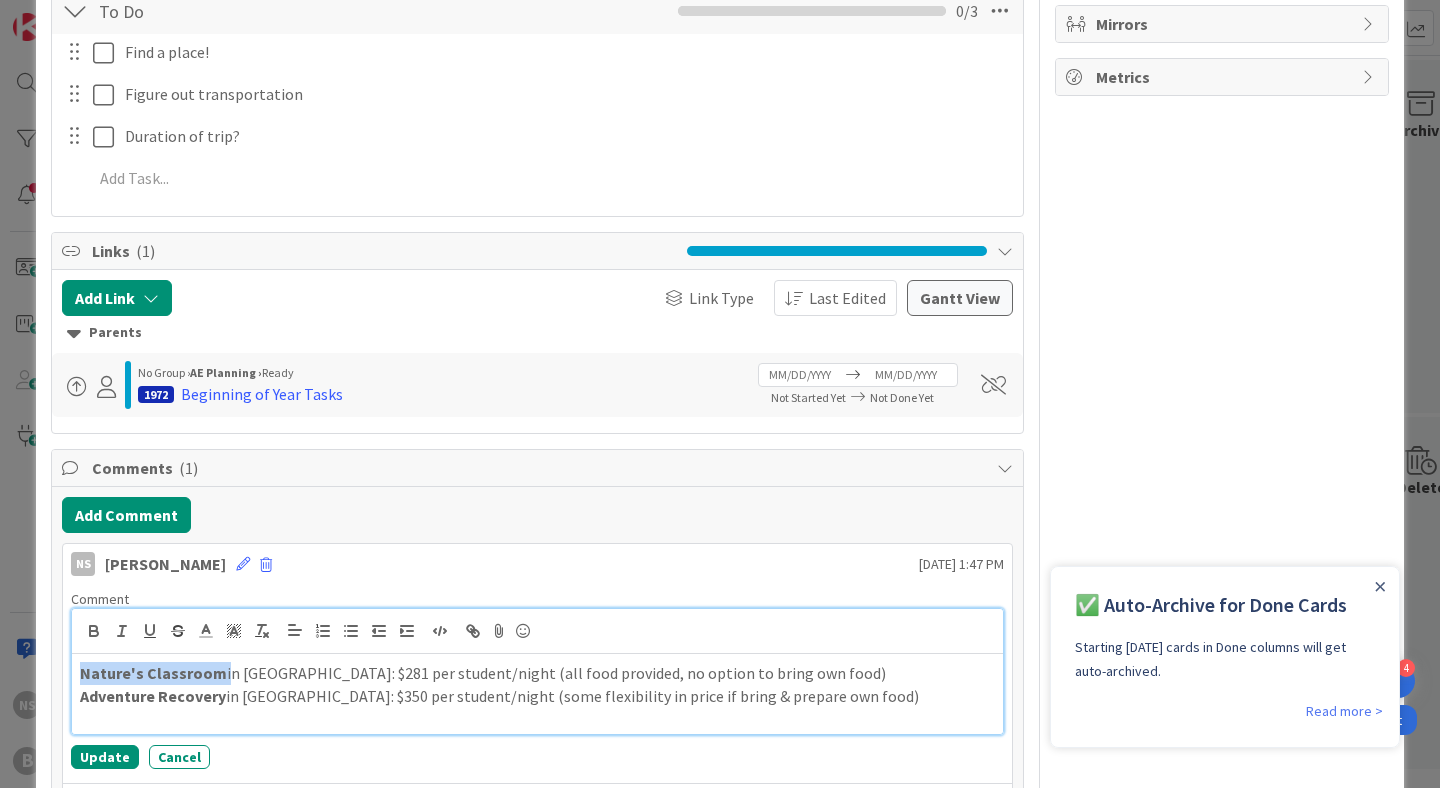 drag, startPoint x: 220, startPoint y: 679, endPoint x: 79, endPoint y: 673, distance: 141.12761 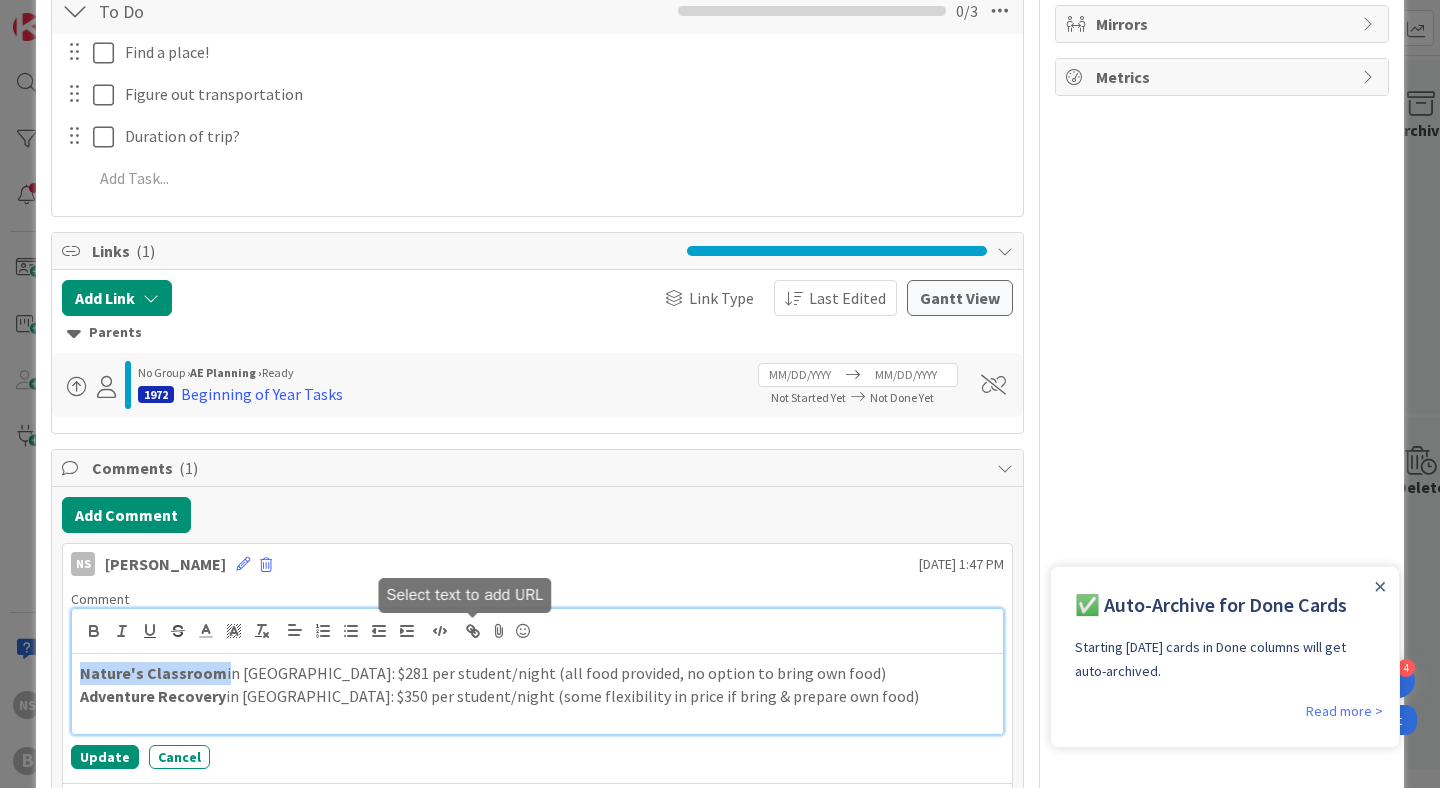 click 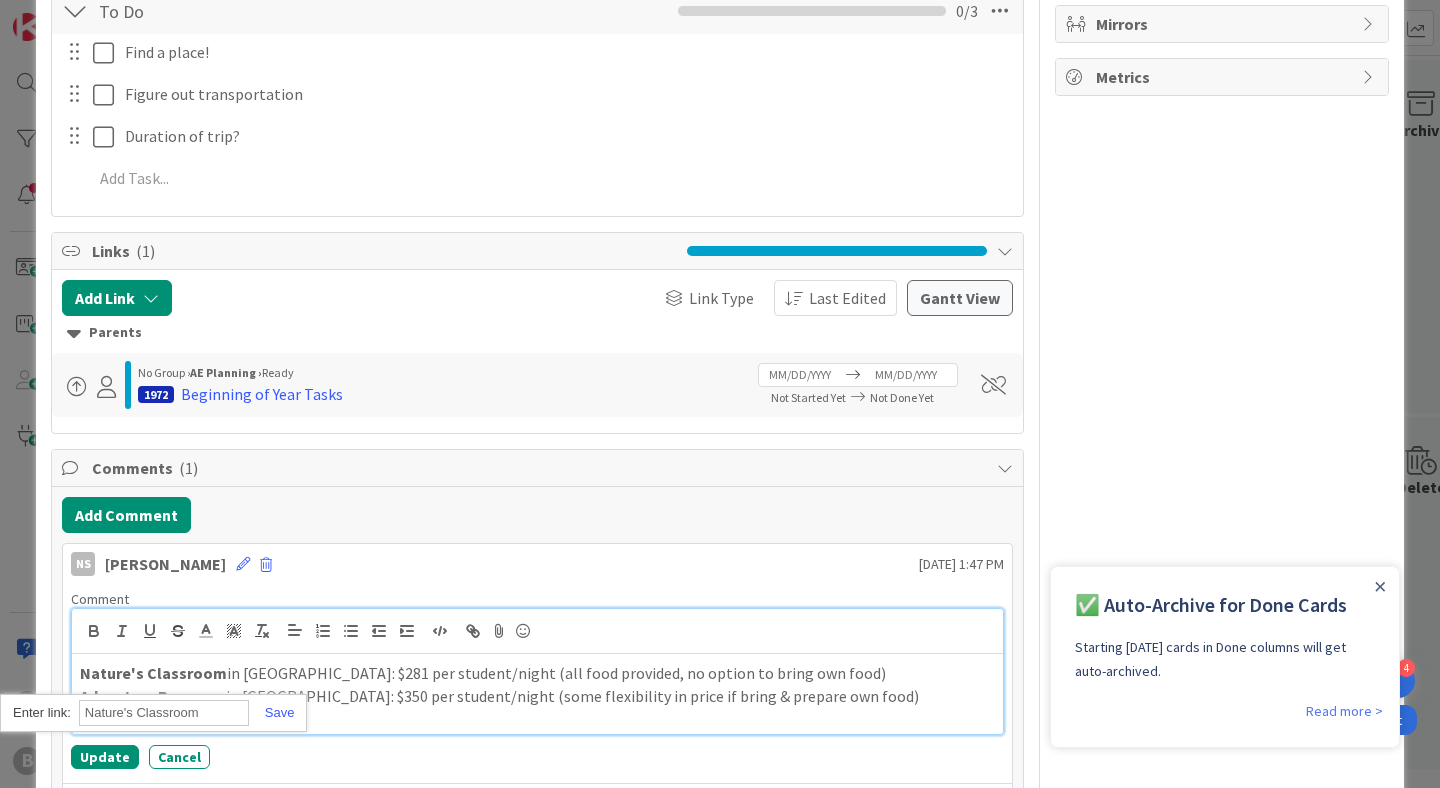 paste on "[URL][DOMAIN_NAME]" 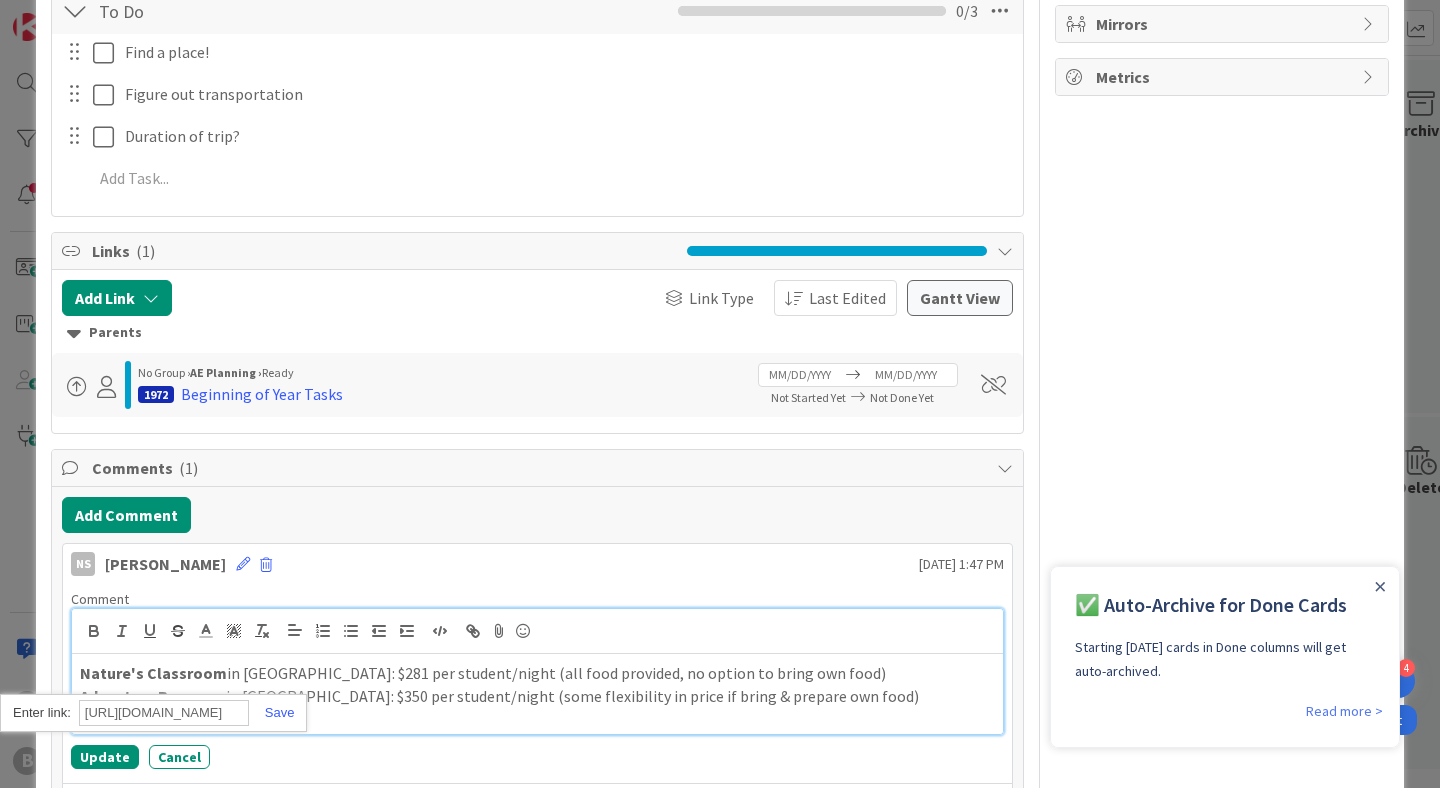 scroll, scrollTop: 0, scrollLeft: 227, axis: horizontal 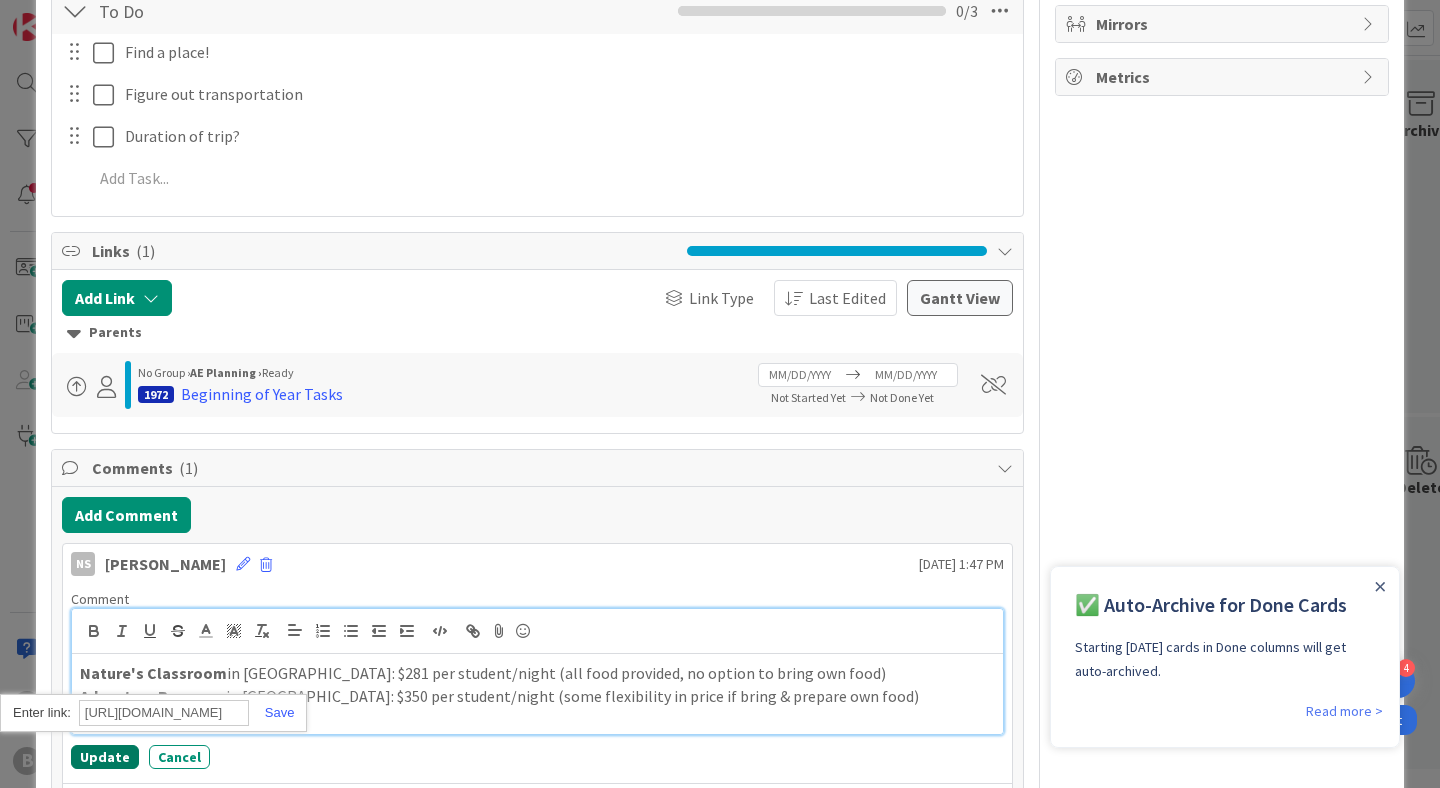 type on "[URL][DOMAIN_NAME]" 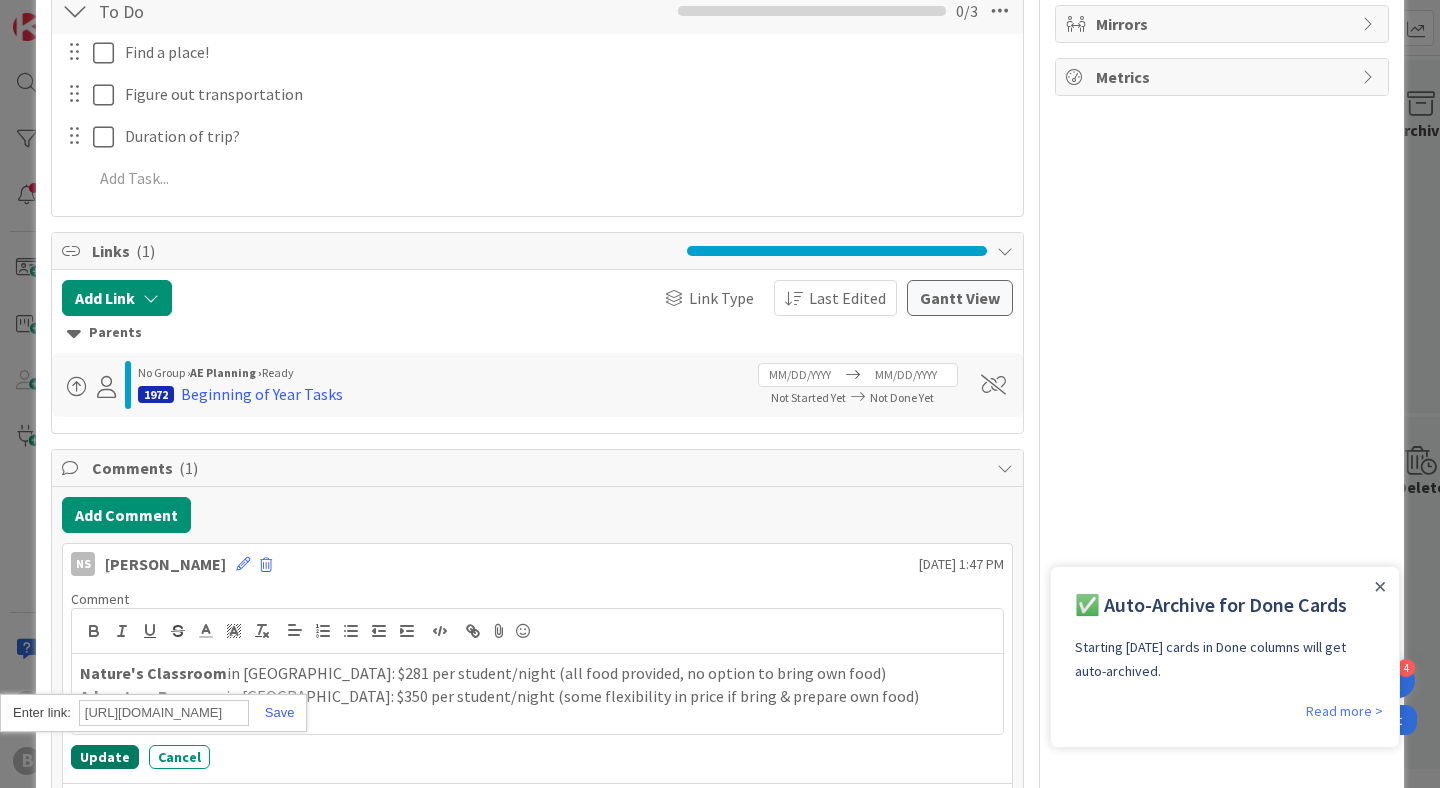 click on "Update" at bounding box center [105, 757] 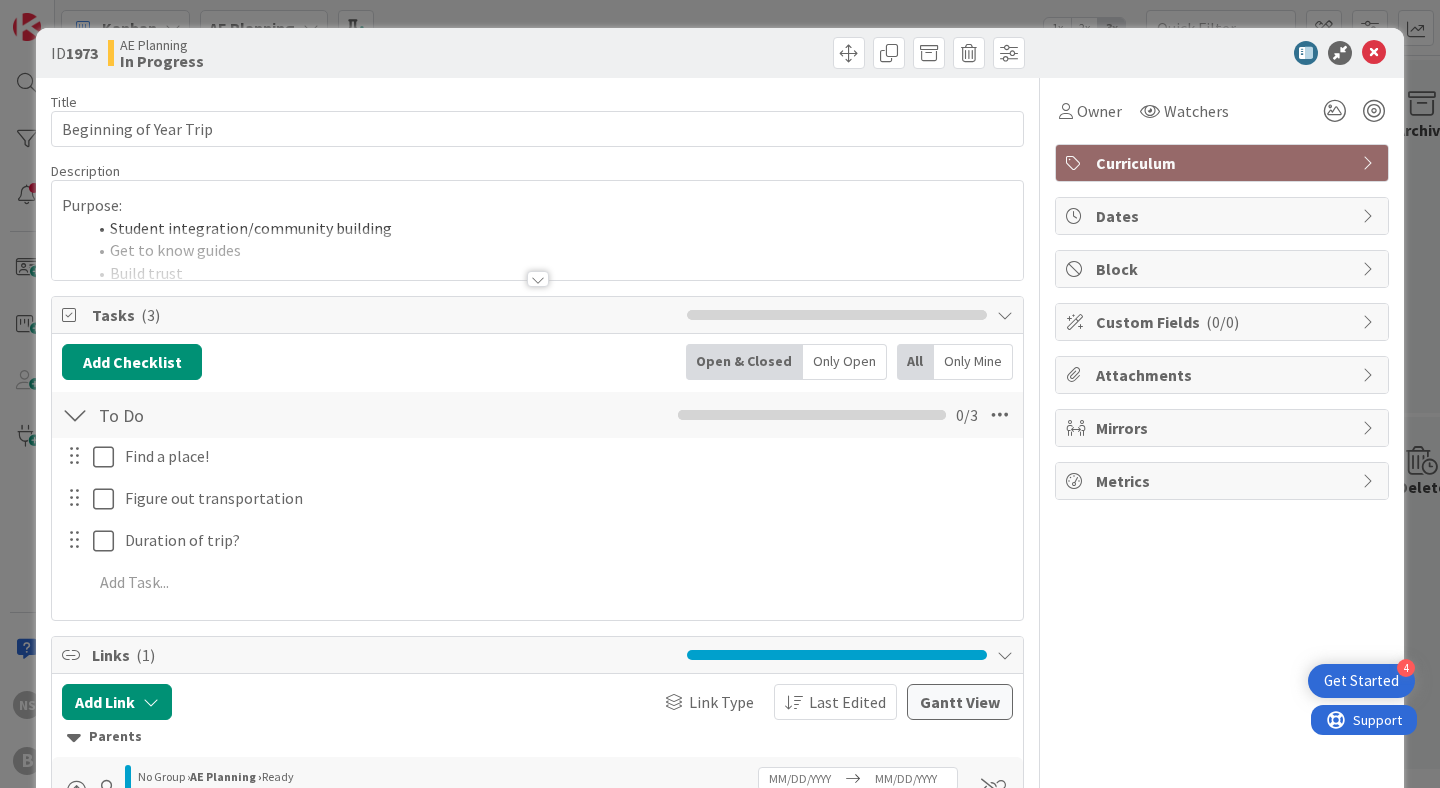 scroll, scrollTop: 0, scrollLeft: 0, axis: both 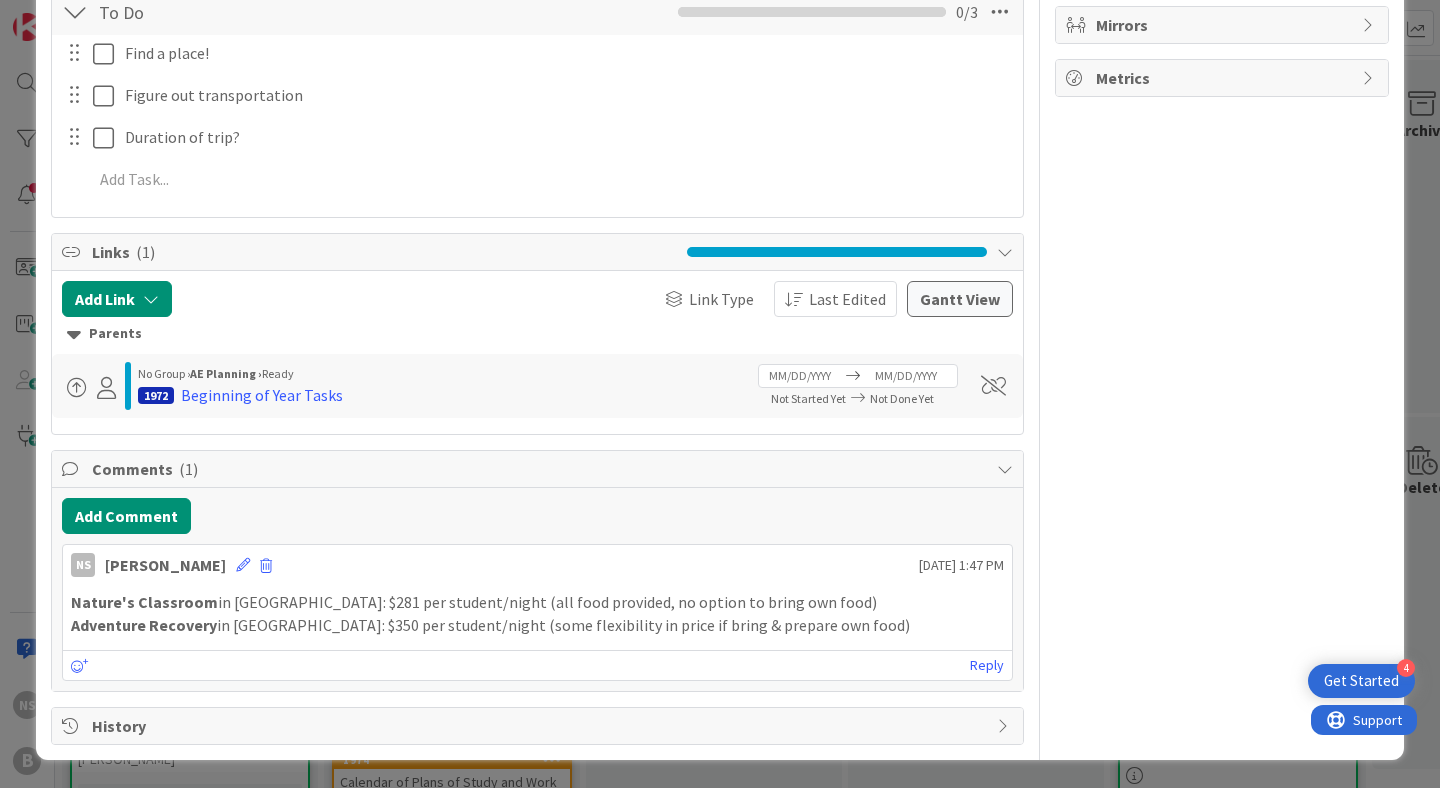 click on "Adventure Recovery  in [GEOGRAPHIC_DATA] [GEOGRAPHIC_DATA]: $350 per student/night (some flexibility in price if bring & prepare own food)" at bounding box center [537, 625] 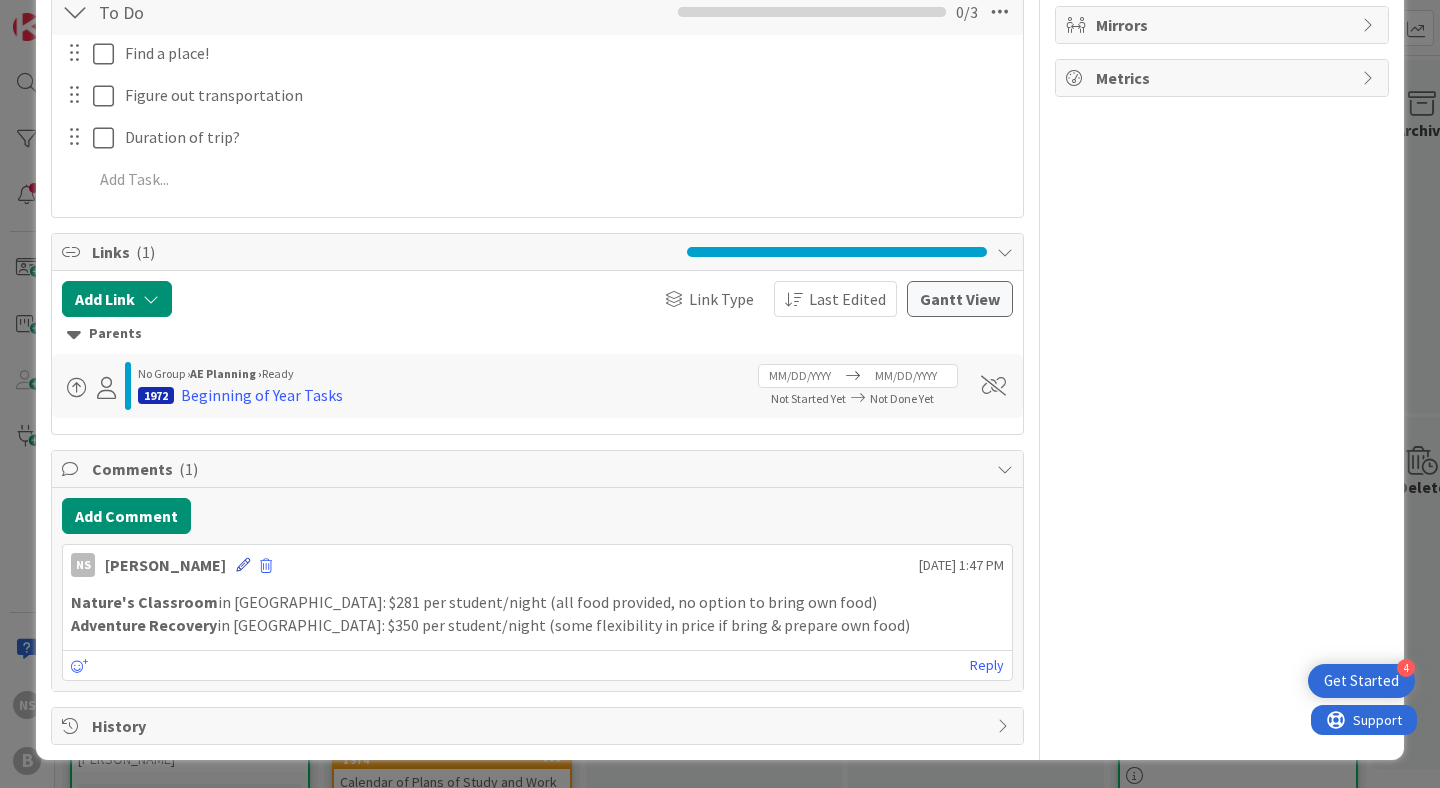 click at bounding box center (243, 565) 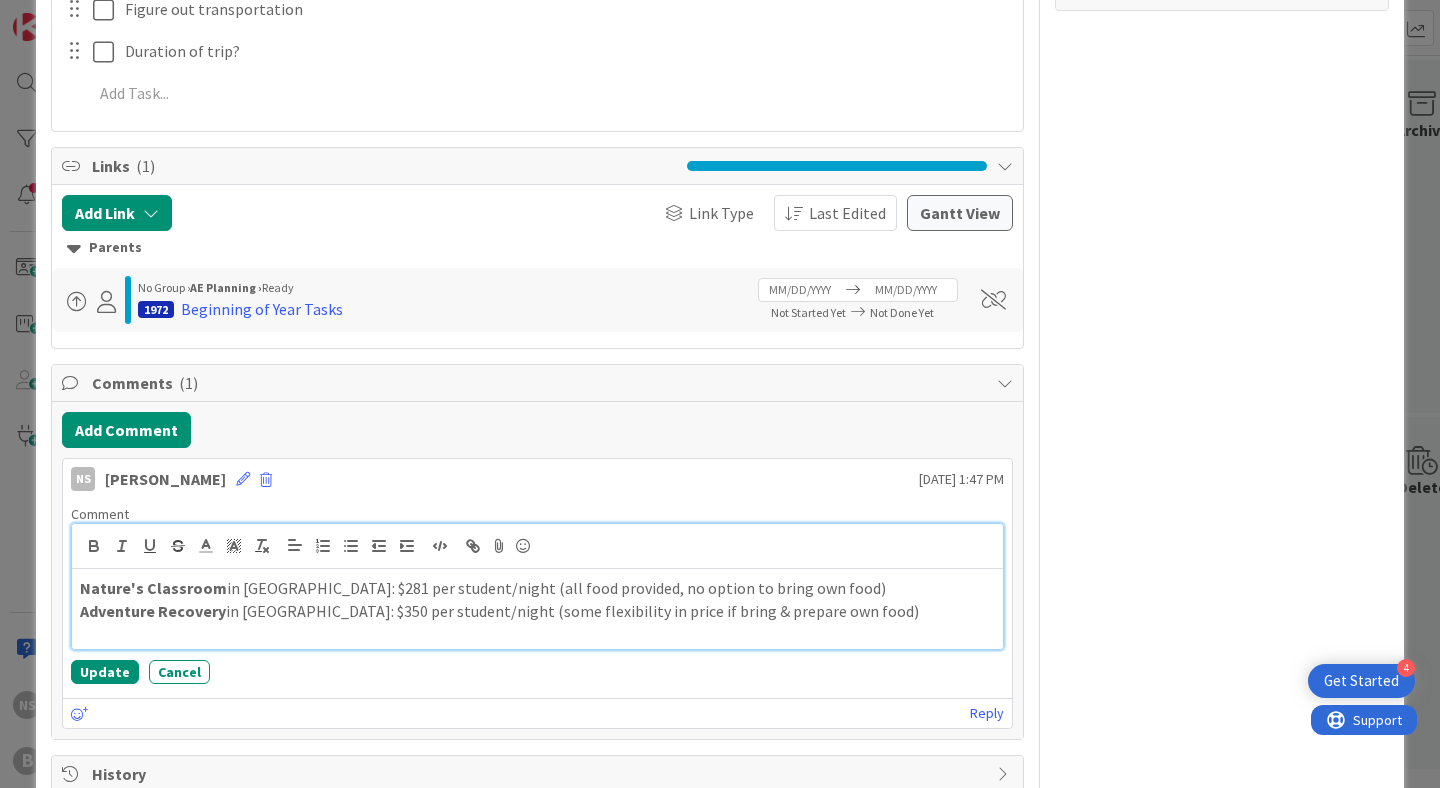 scroll, scrollTop: 488, scrollLeft: 0, axis: vertical 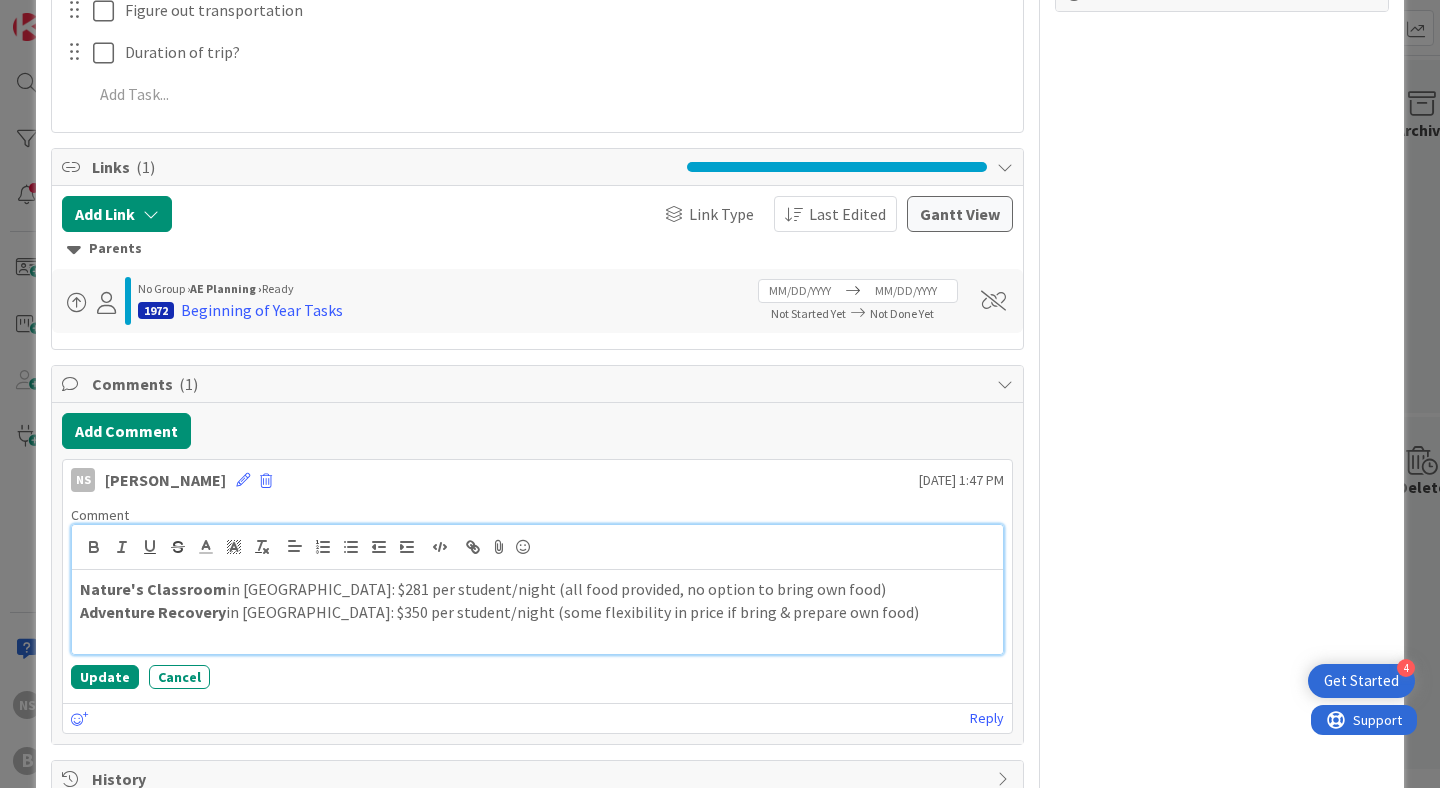 type 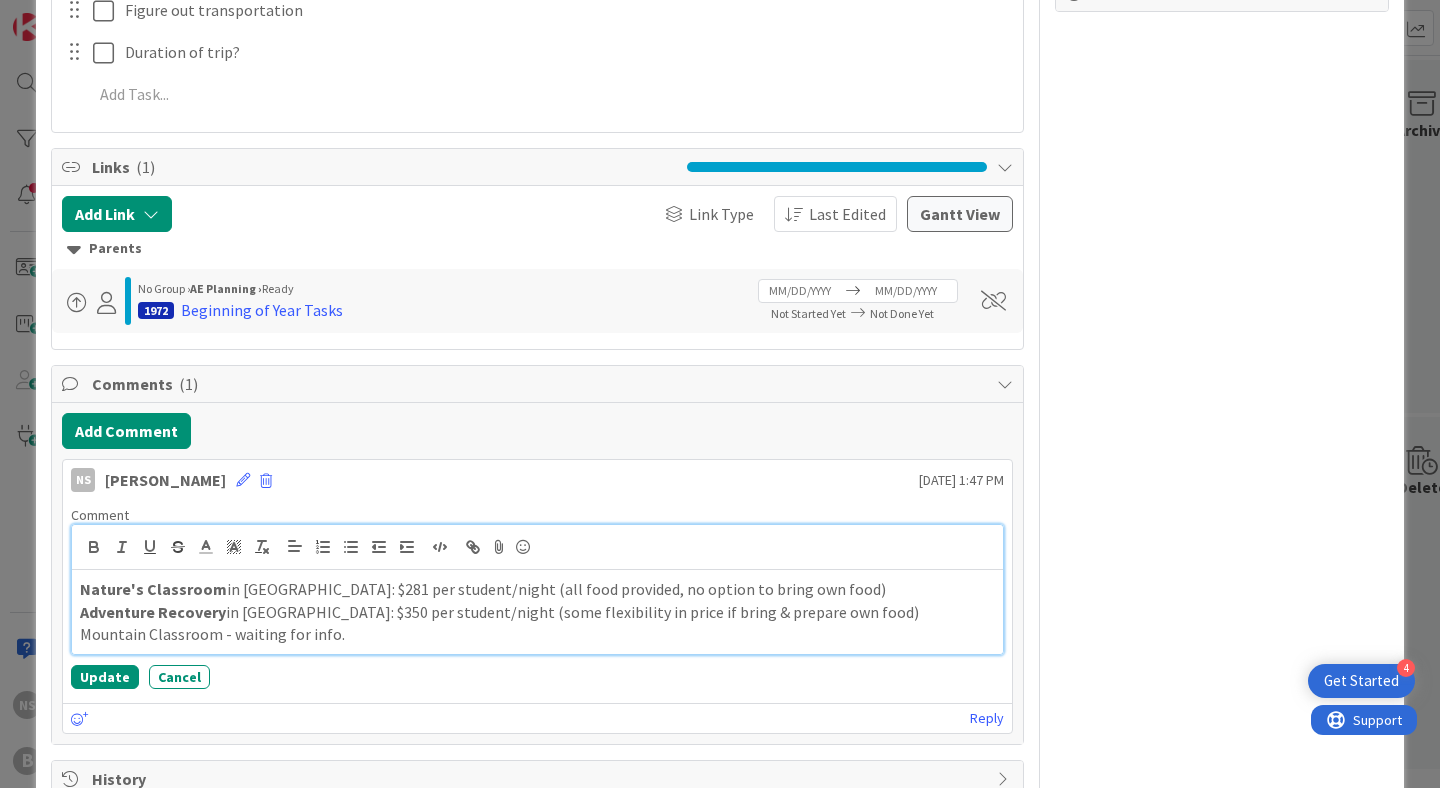 click on "Mountain Classroom - waiting for info." at bounding box center (537, 634) 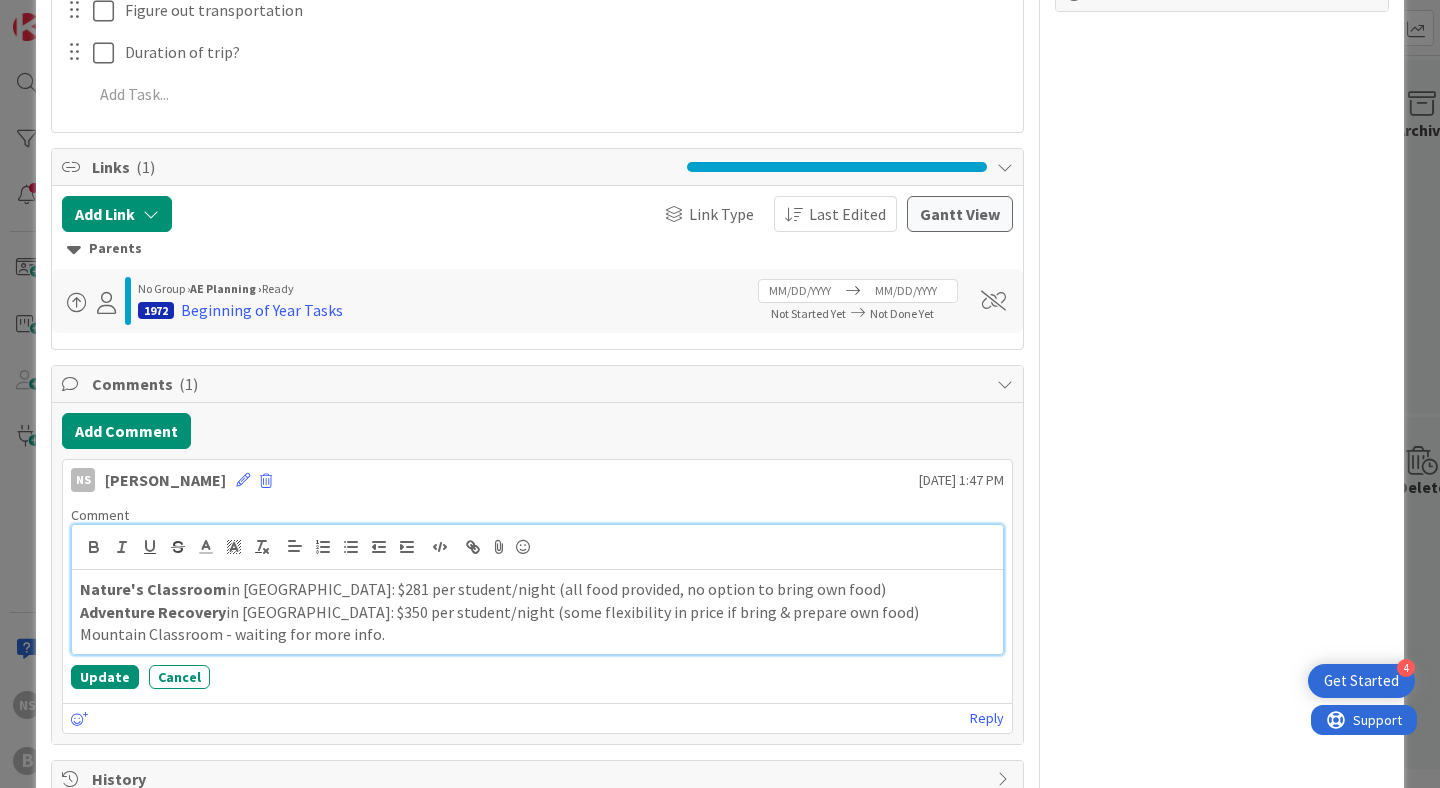 scroll, scrollTop: 491, scrollLeft: 0, axis: vertical 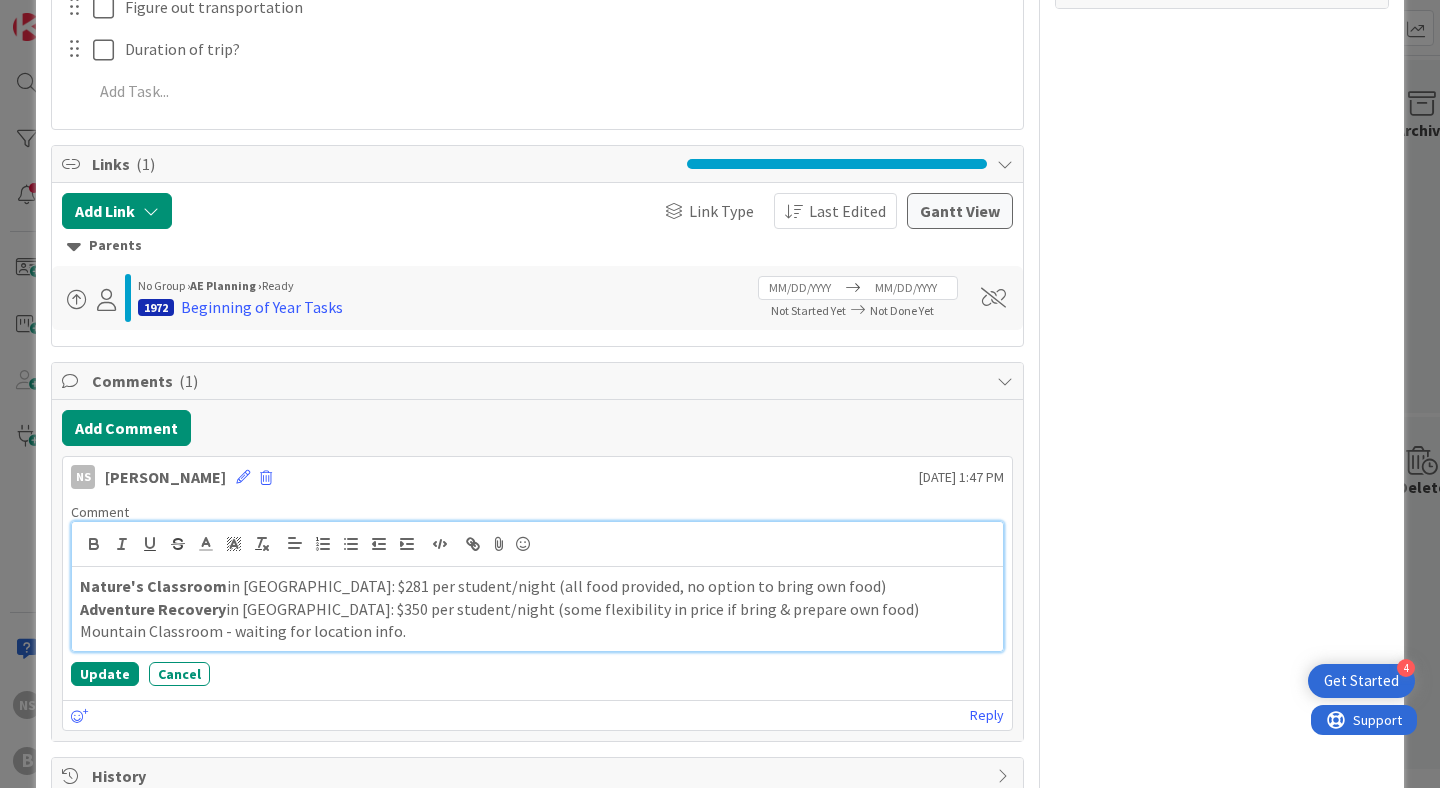 click on "Mountain Classroom - waiting for location info." at bounding box center [537, 631] 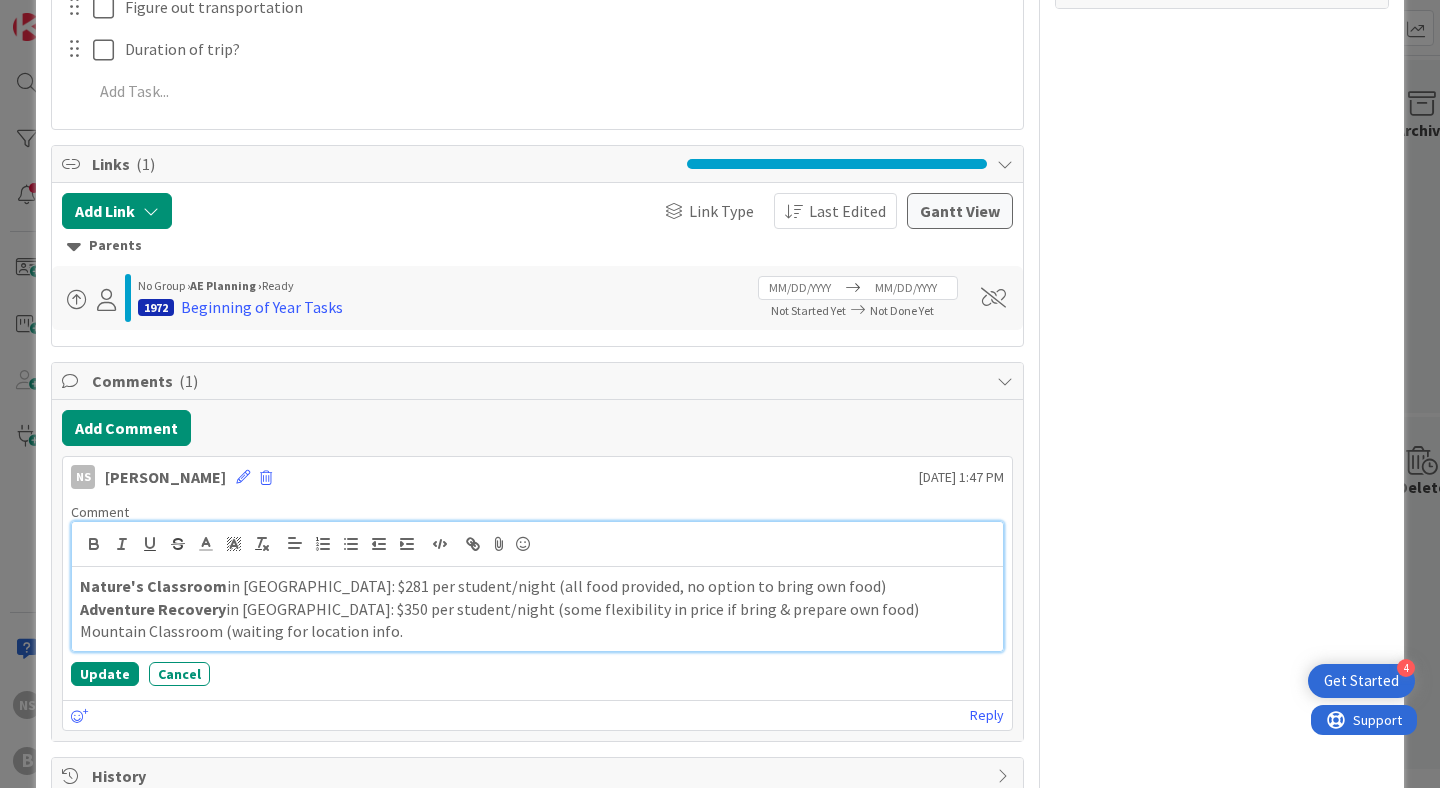 click on "Mountain Classroom (waiting for location info." at bounding box center (537, 631) 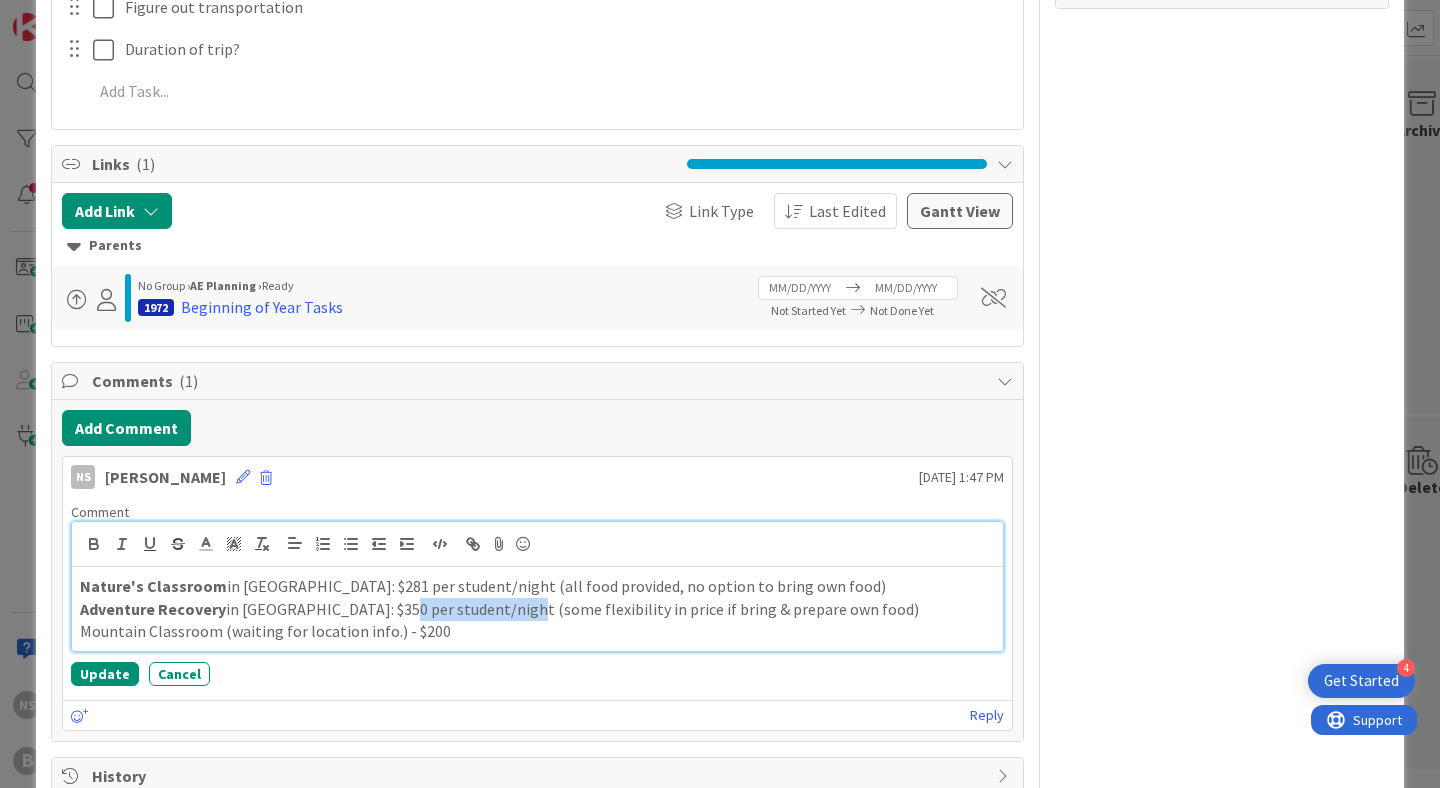 drag, startPoint x: 516, startPoint y: 611, endPoint x: 398, endPoint y: 607, distance: 118.06778 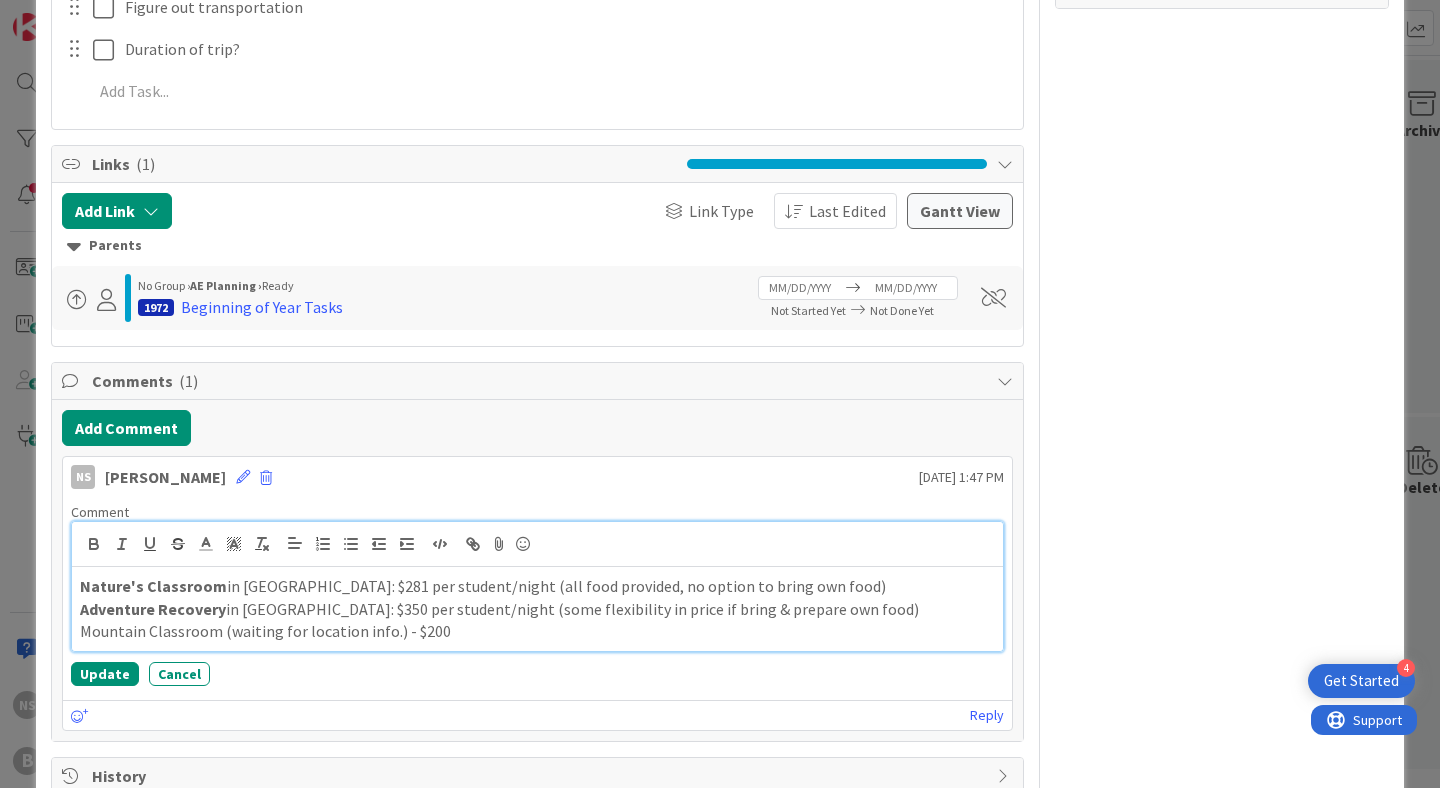 click on "Mountain Classroom (waiting for location info.) - $200" at bounding box center [537, 631] 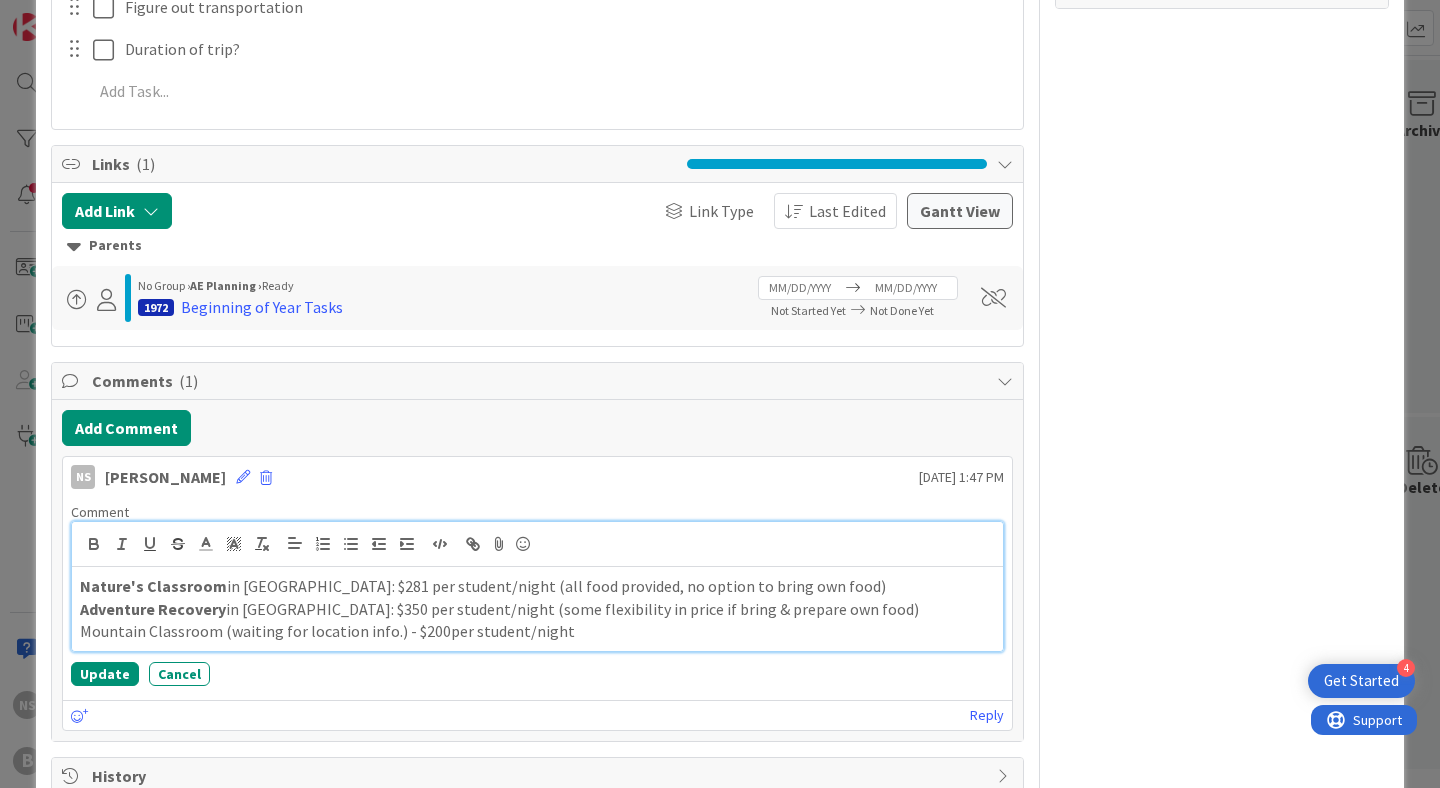 click on "Mountain Classroom (waiting for location info.) - $200per student/night" at bounding box center [537, 631] 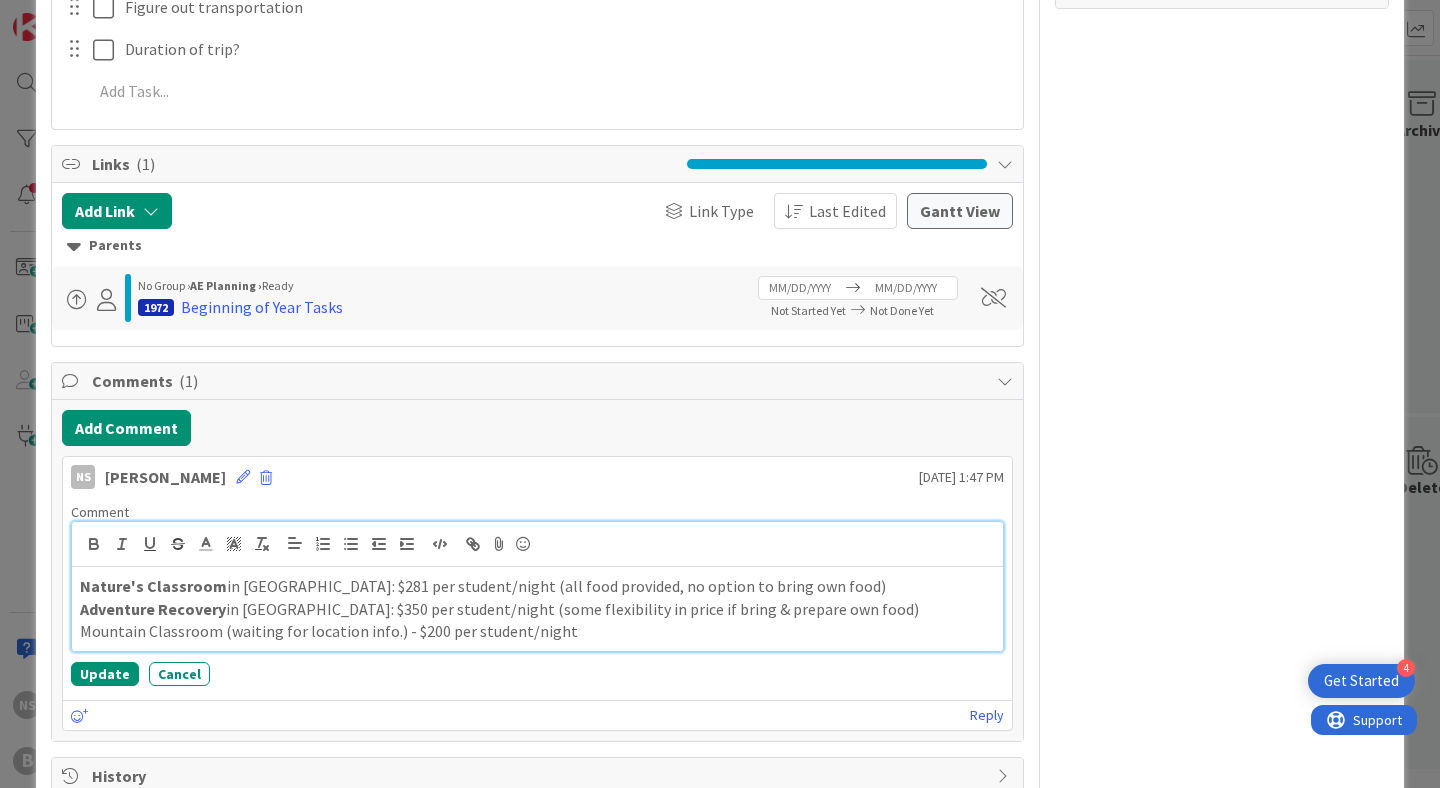 click on "Mountain Classroom (waiting for location info.) - $200 per student/night" at bounding box center (537, 631) 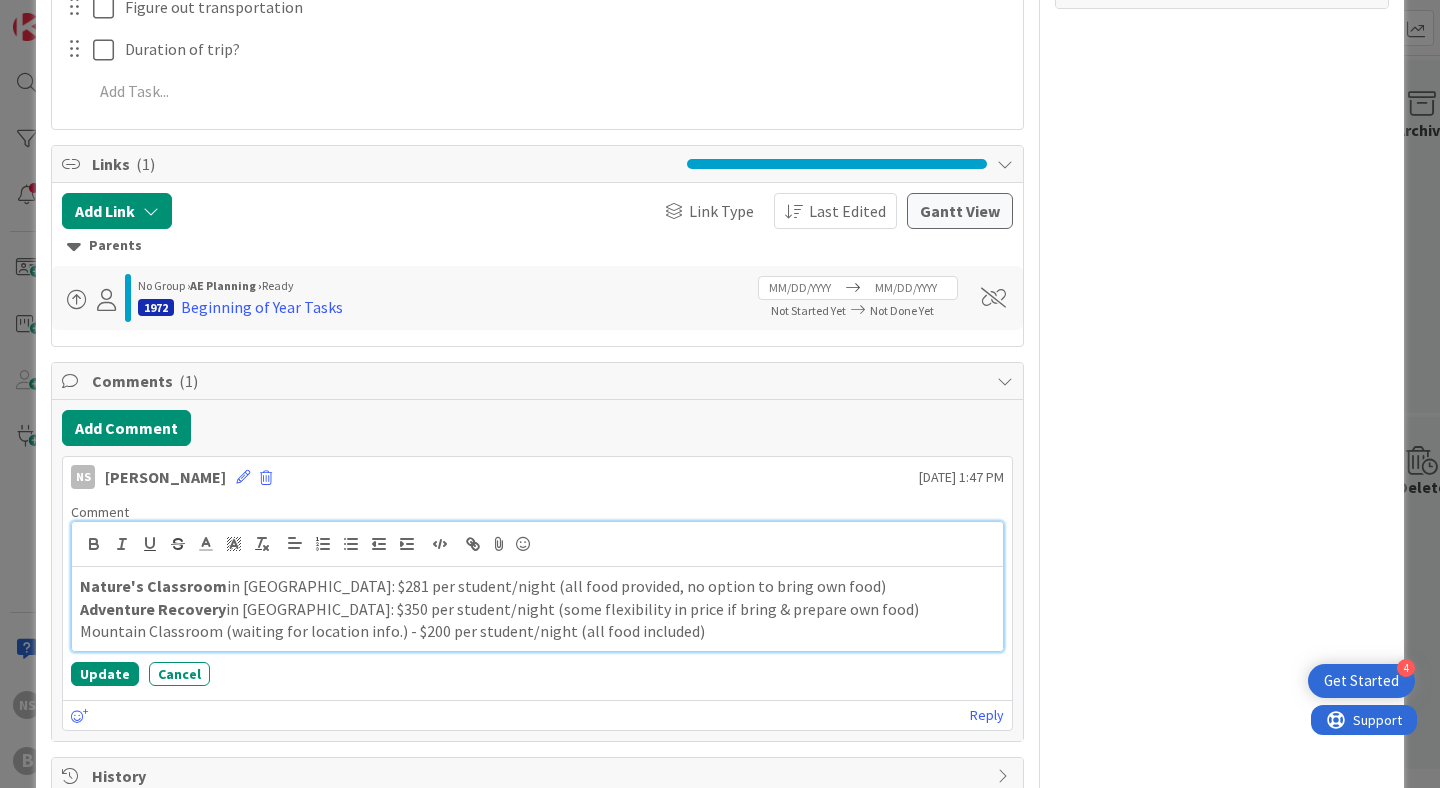 scroll, scrollTop: 542, scrollLeft: 0, axis: vertical 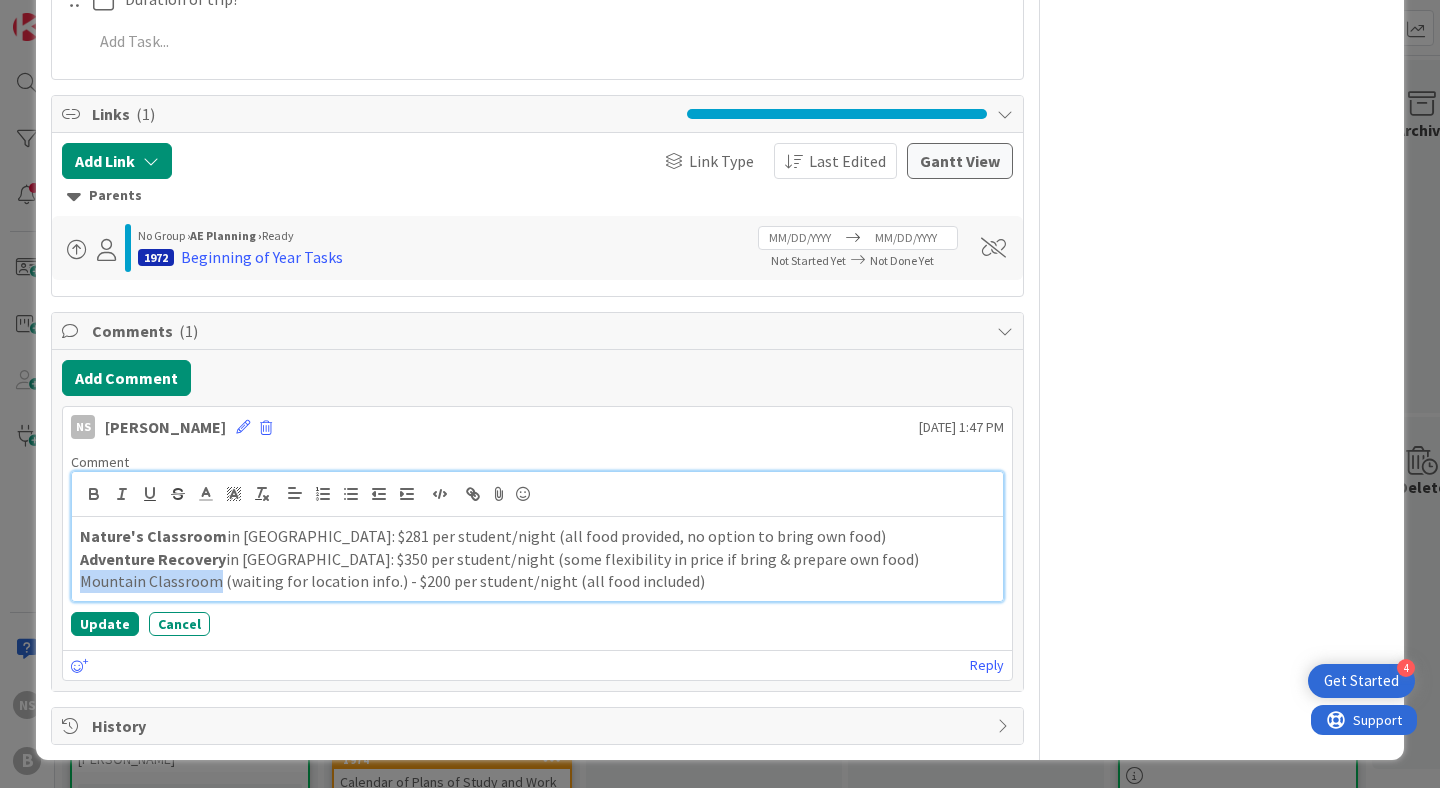 drag, startPoint x: 216, startPoint y: 576, endPoint x: 49, endPoint y: 582, distance: 167.10774 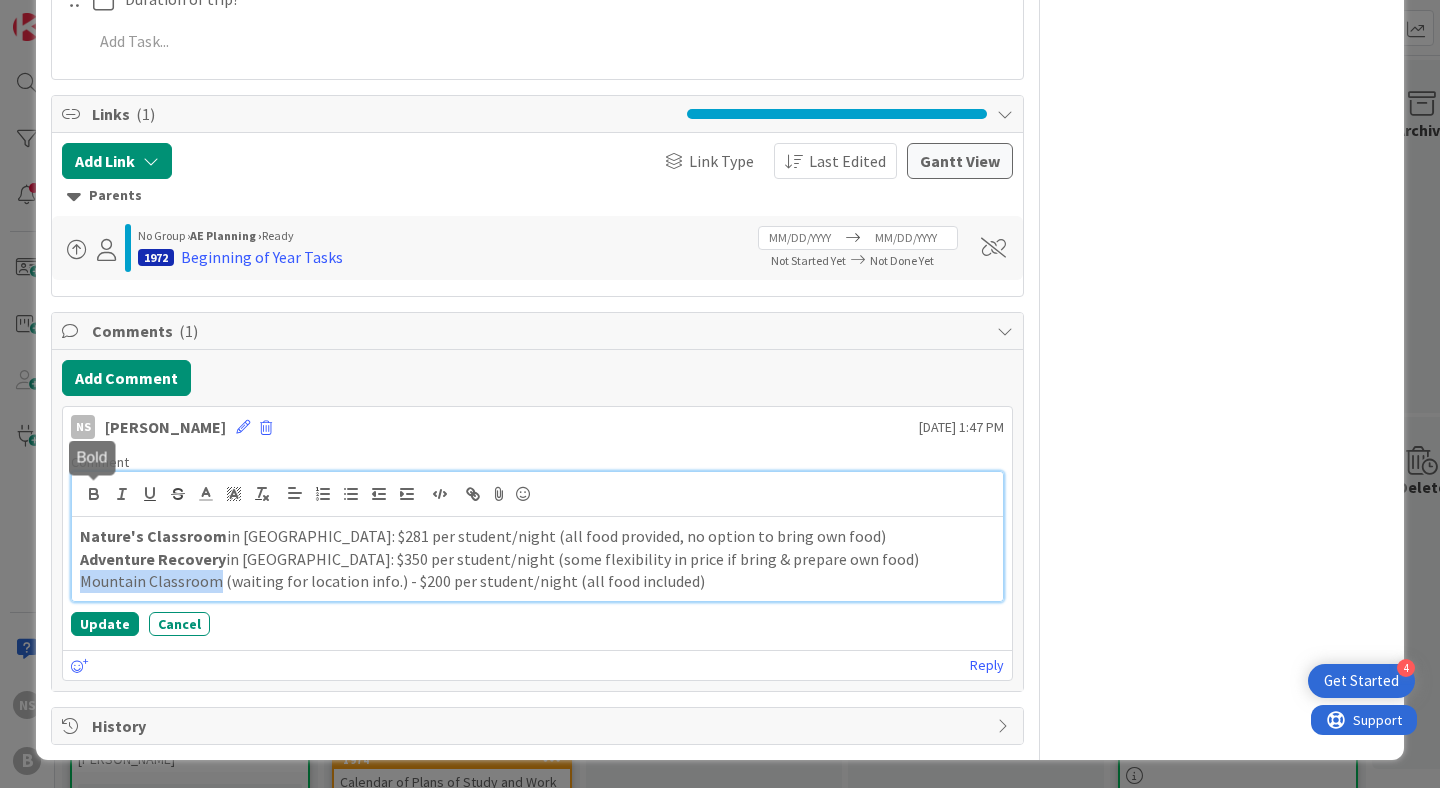 click at bounding box center (94, 494) 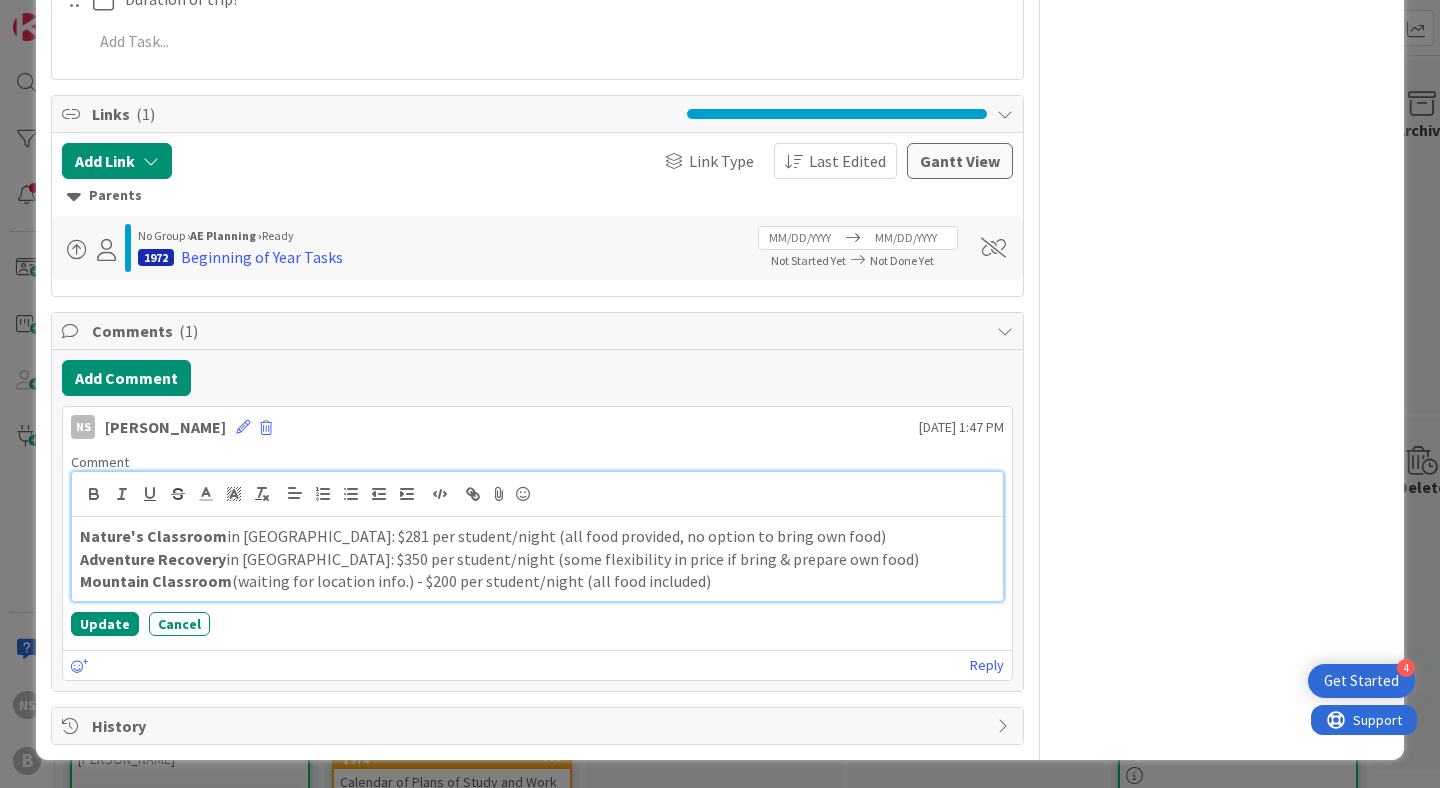 click on "Mountain Classroom  (waiting for location info.) - $200 per student/night (all food included)" at bounding box center [537, 581] 